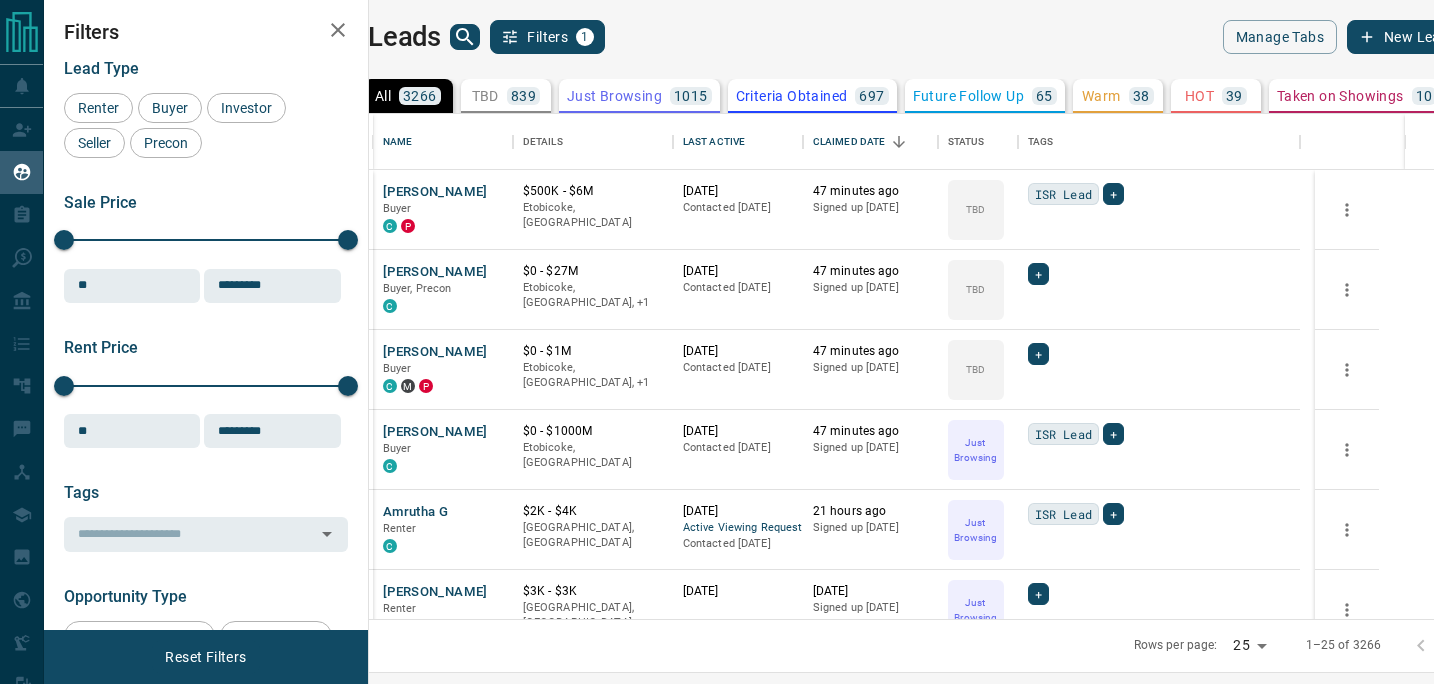 scroll, scrollTop: 0, scrollLeft: 0, axis: both 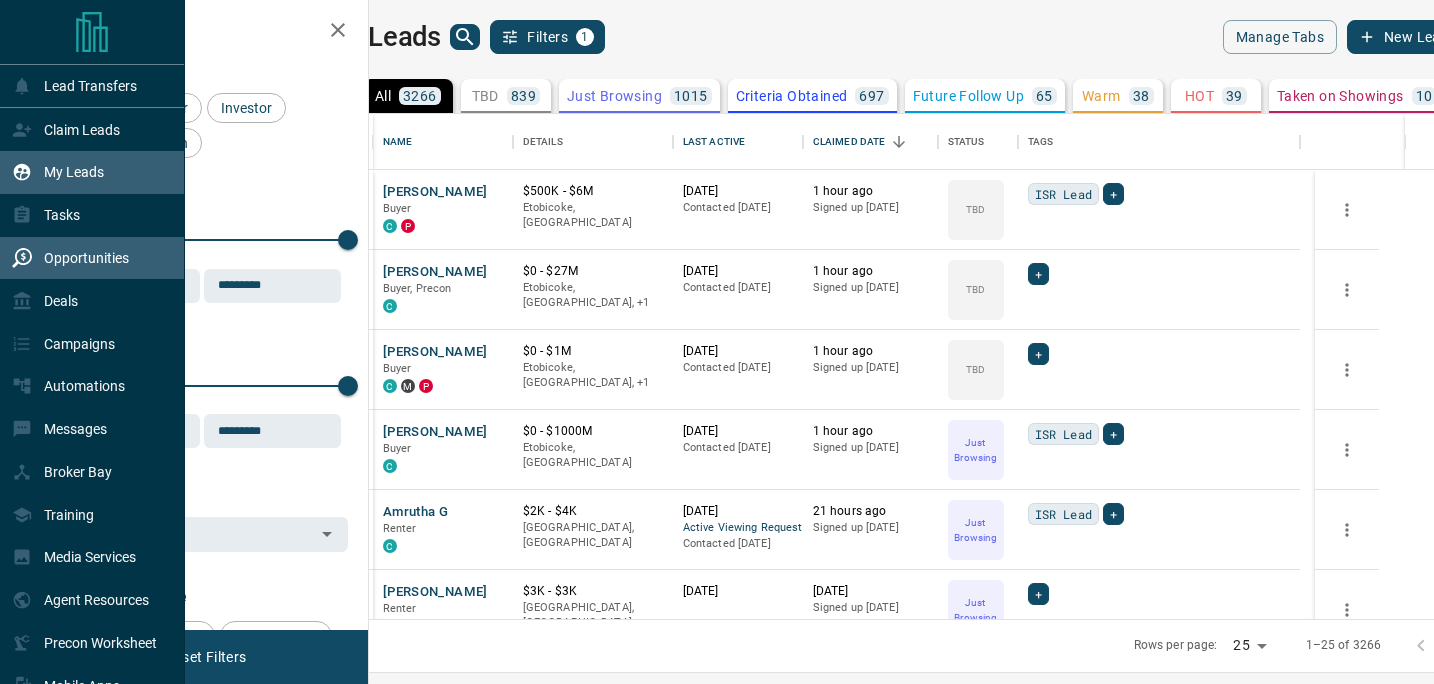 click on "Opportunities" at bounding box center [86, 258] 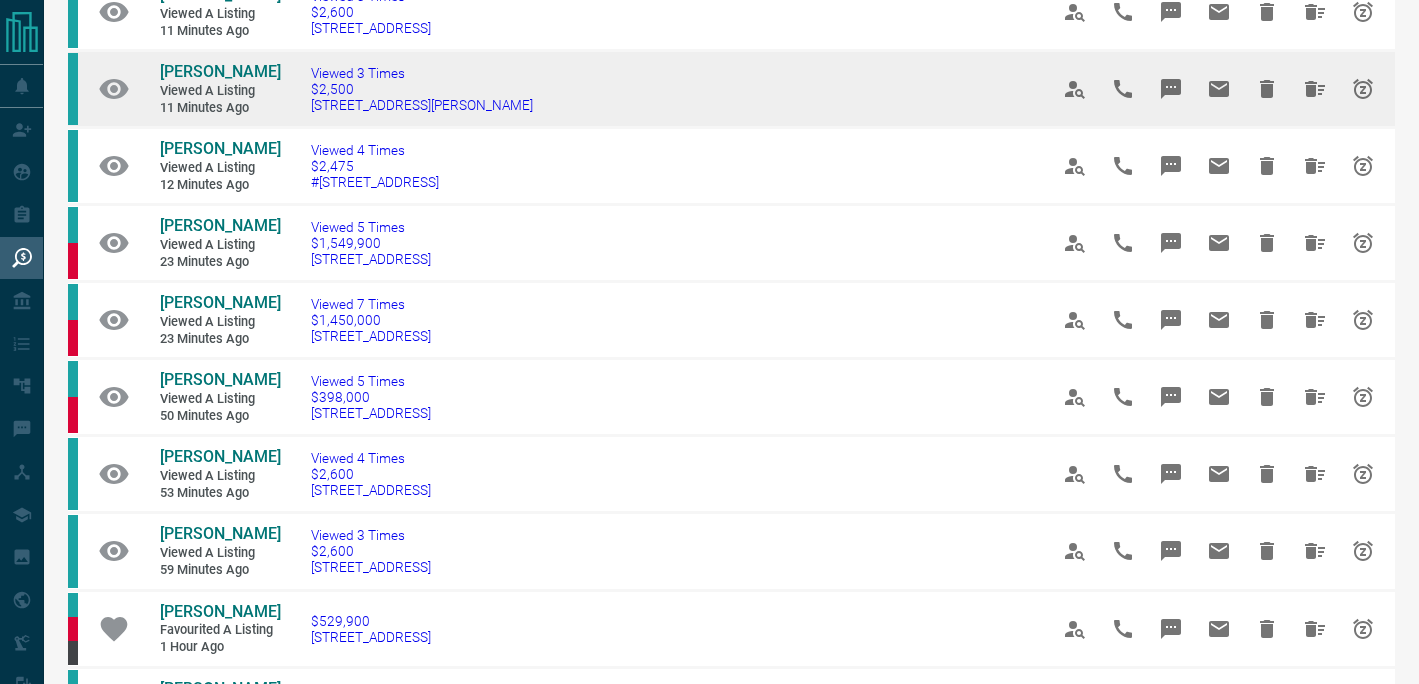 scroll, scrollTop: 438, scrollLeft: 0, axis: vertical 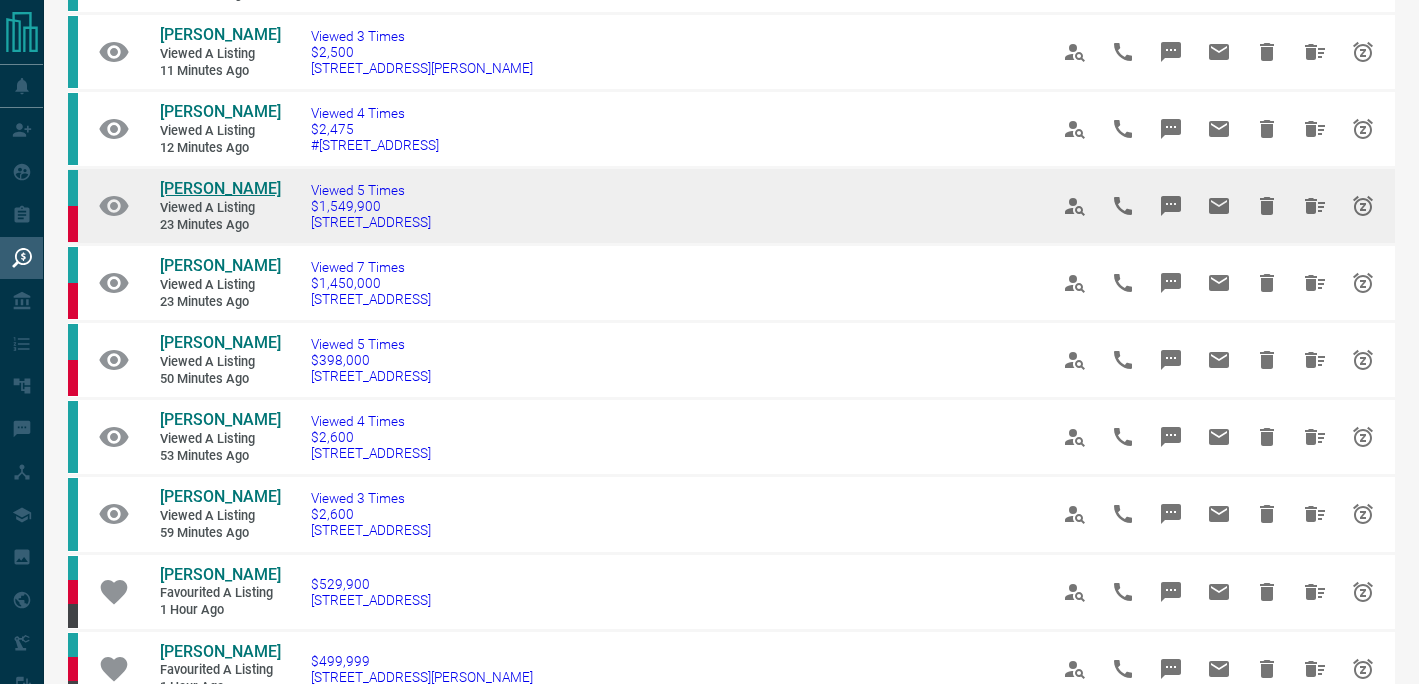 click on "[PERSON_NAME]" at bounding box center [220, 188] 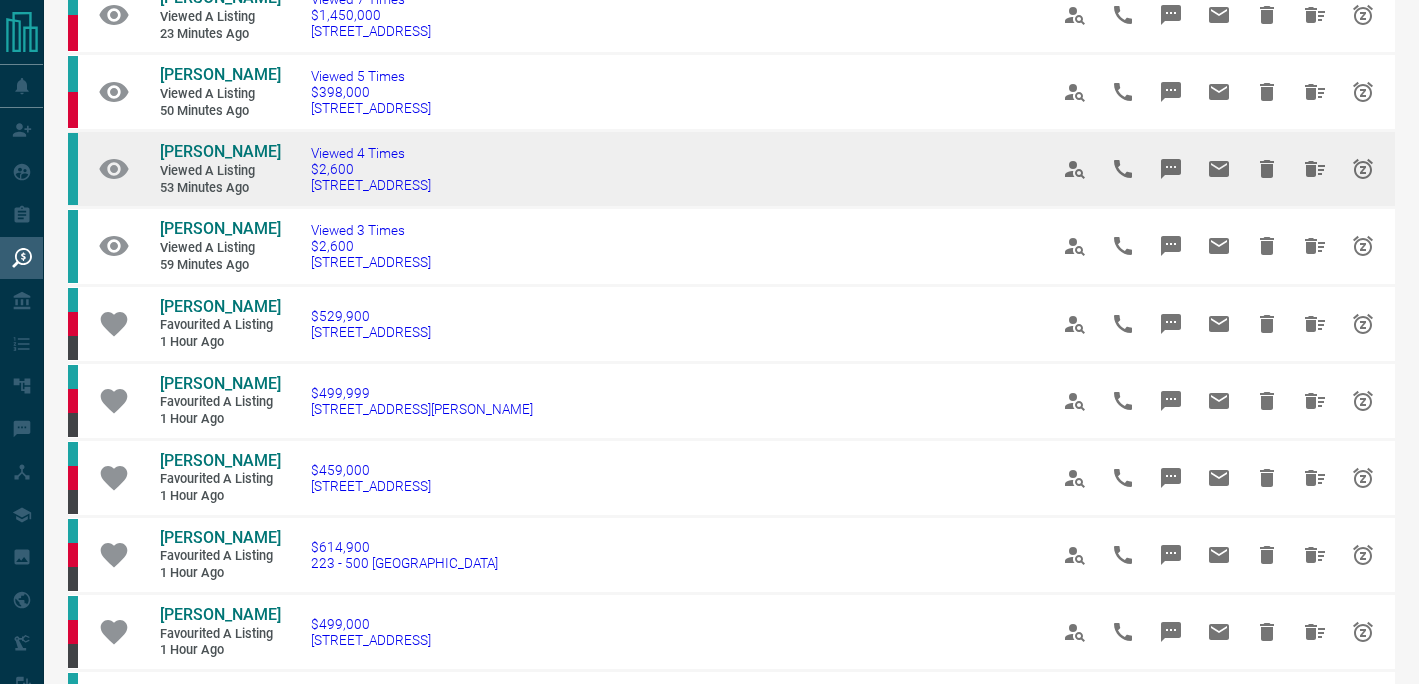scroll, scrollTop: 753, scrollLeft: 0, axis: vertical 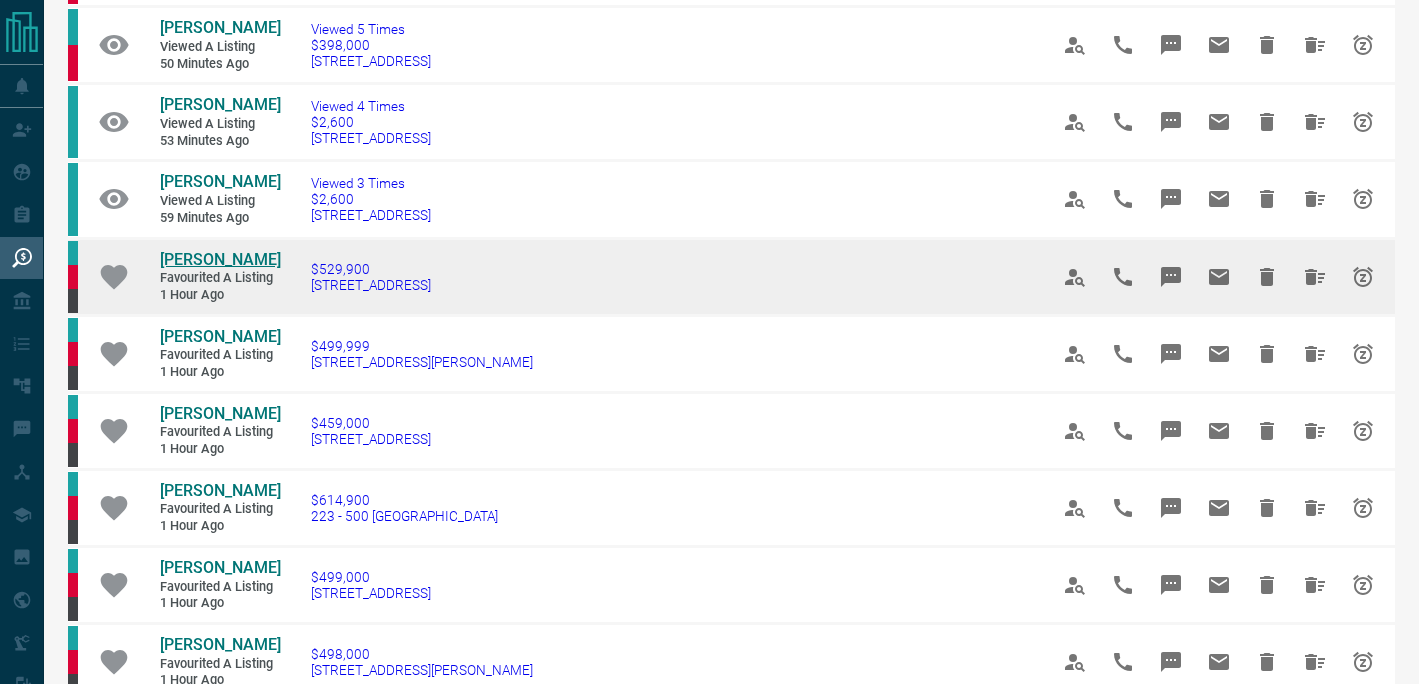 click on "[PERSON_NAME]" at bounding box center [220, 259] 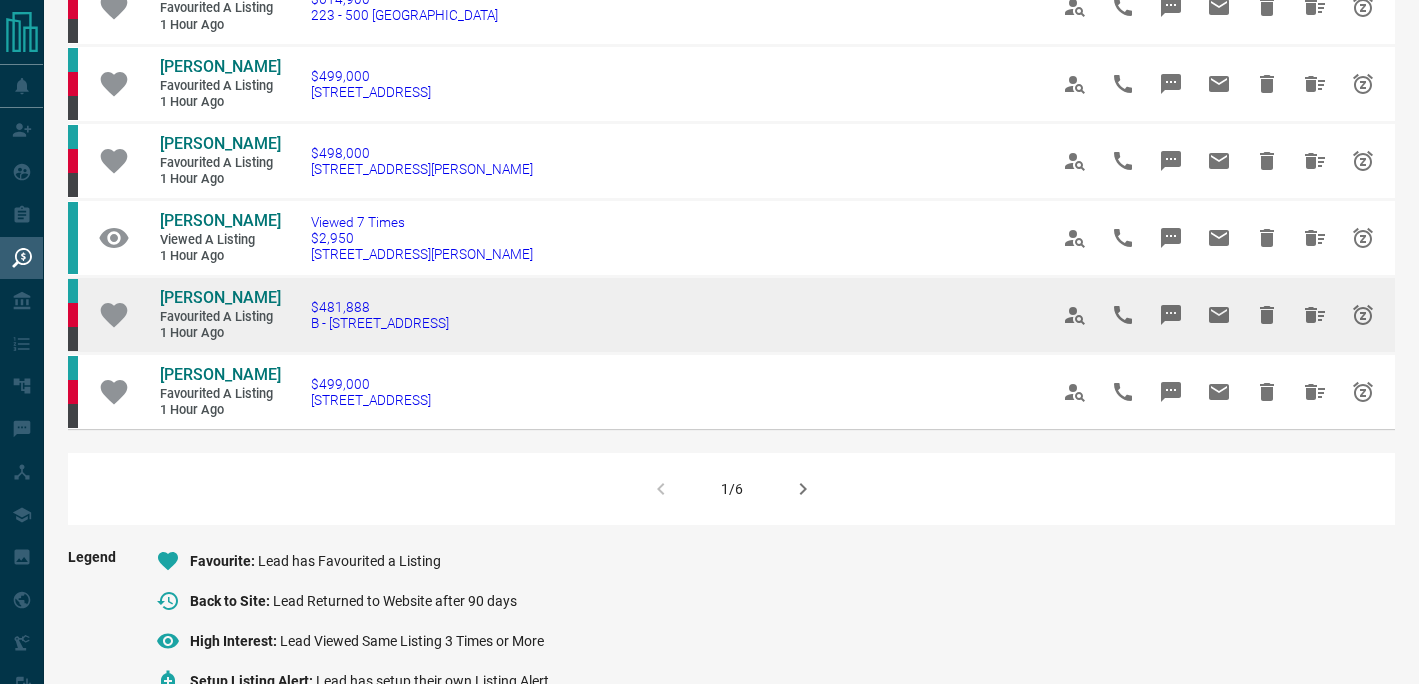 scroll, scrollTop: 1301, scrollLeft: 0, axis: vertical 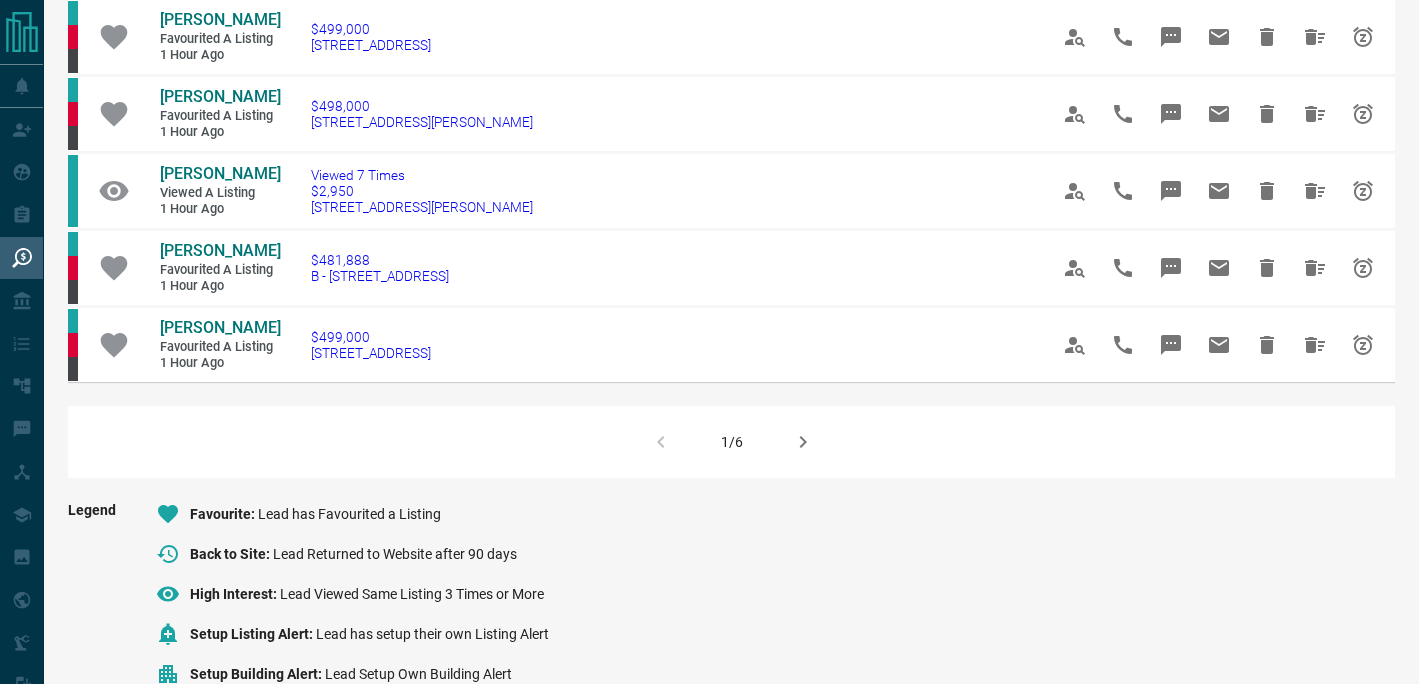 click 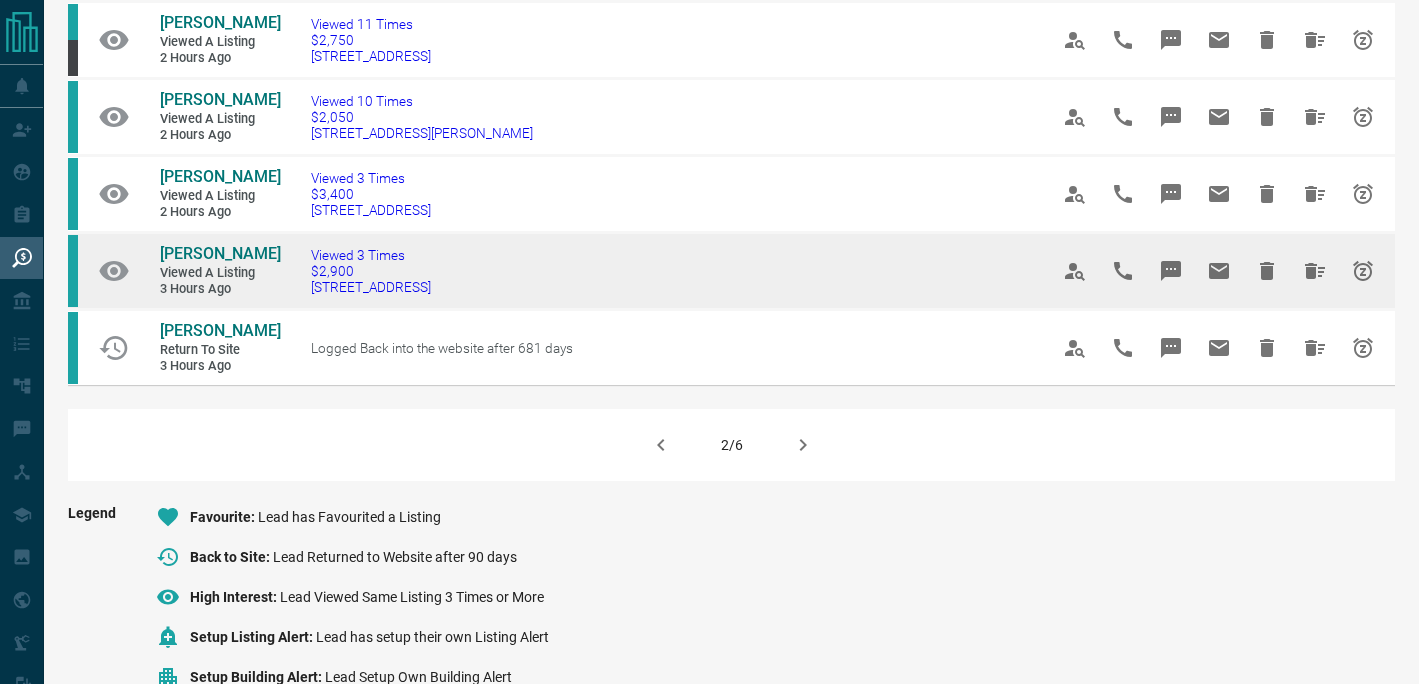 scroll, scrollTop: 1297, scrollLeft: 0, axis: vertical 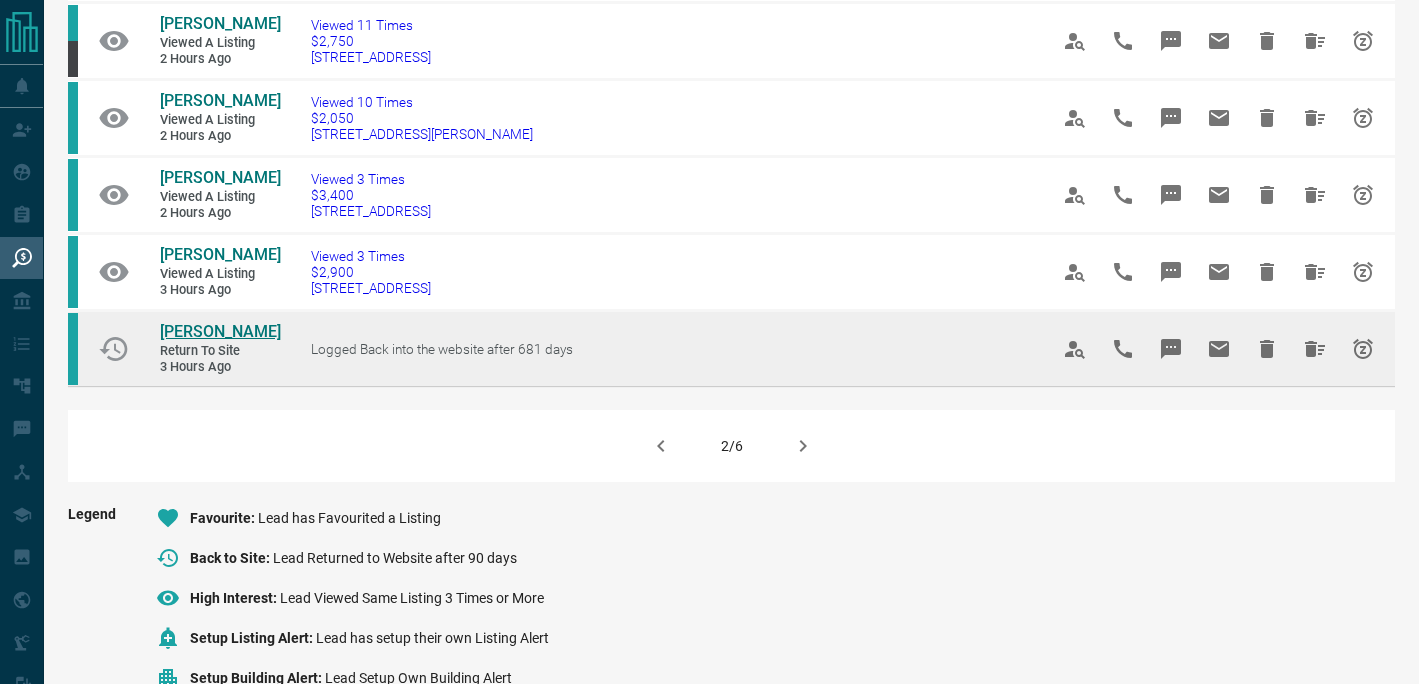 click on "[PERSON_NAME]" at bounding box center [220, 331] 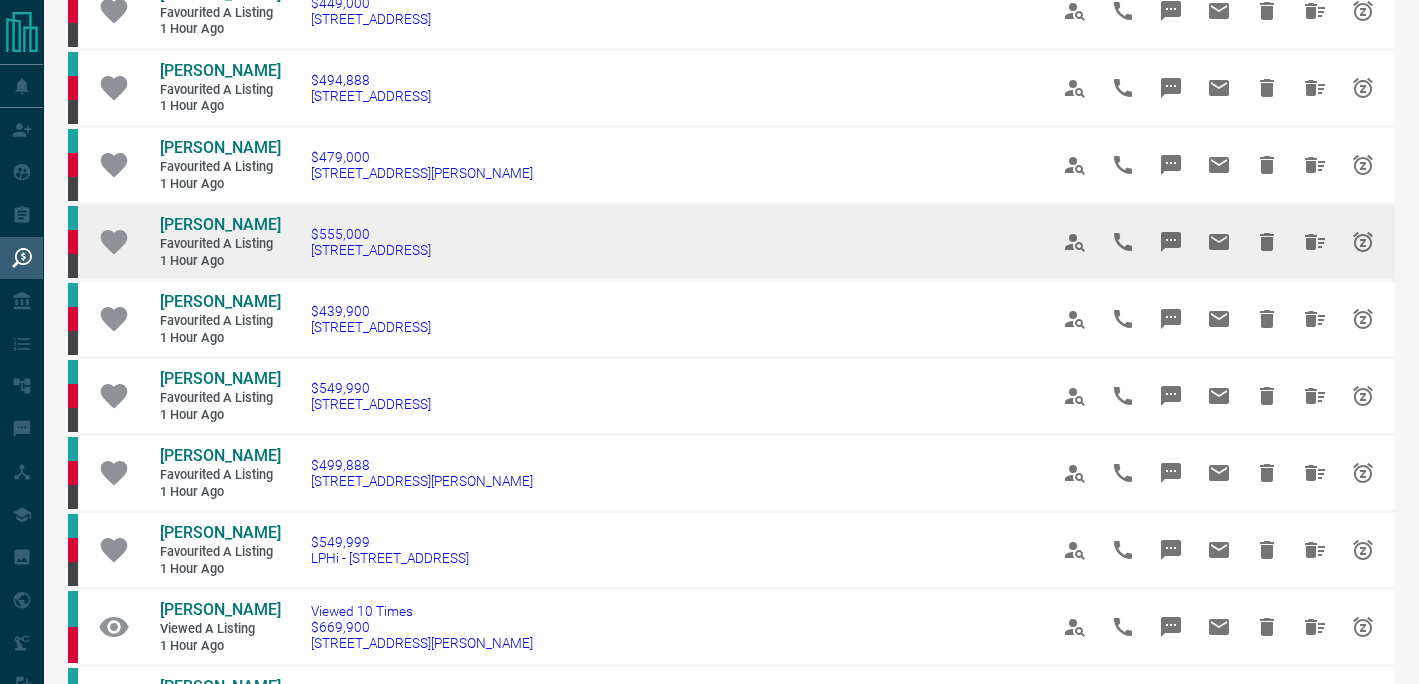 scroll, scrollTop: 75, scrollLeft: 0, axis: vertical 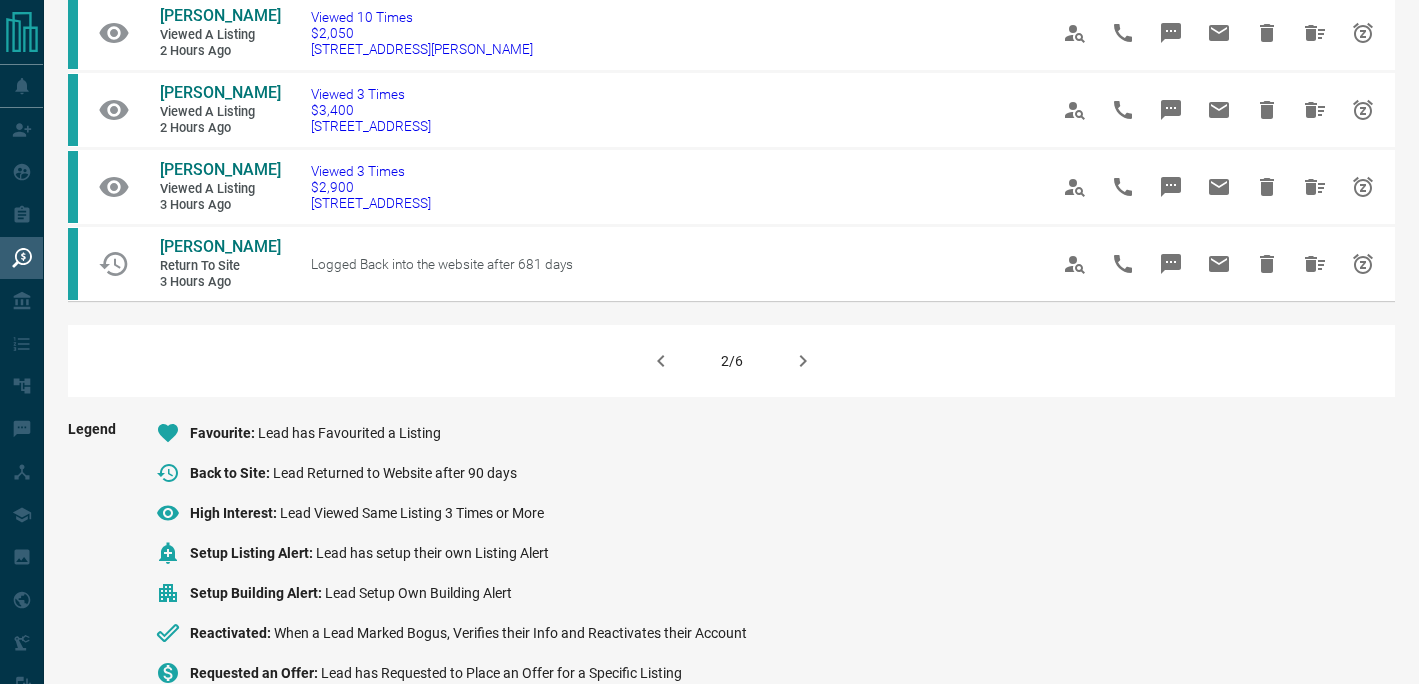 click 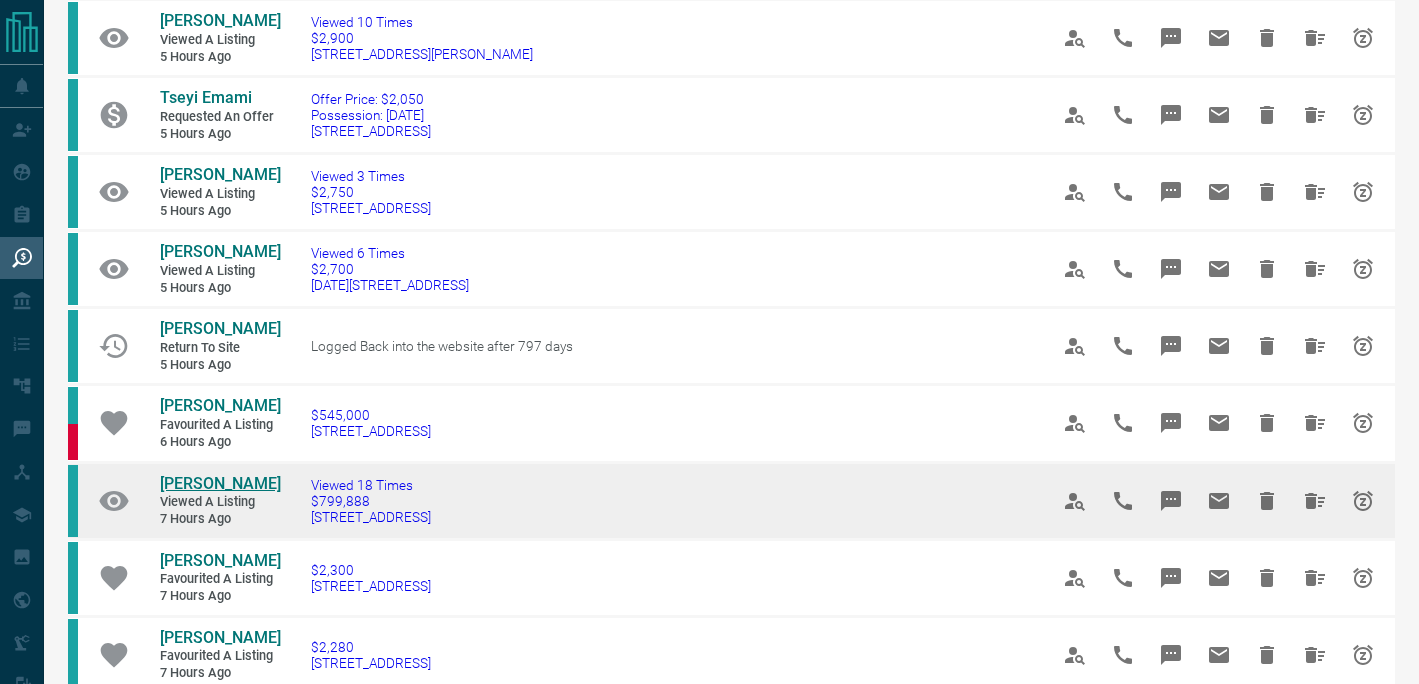 scroll, scrollTop: 527, scrollLeft: 0, axis: vertical 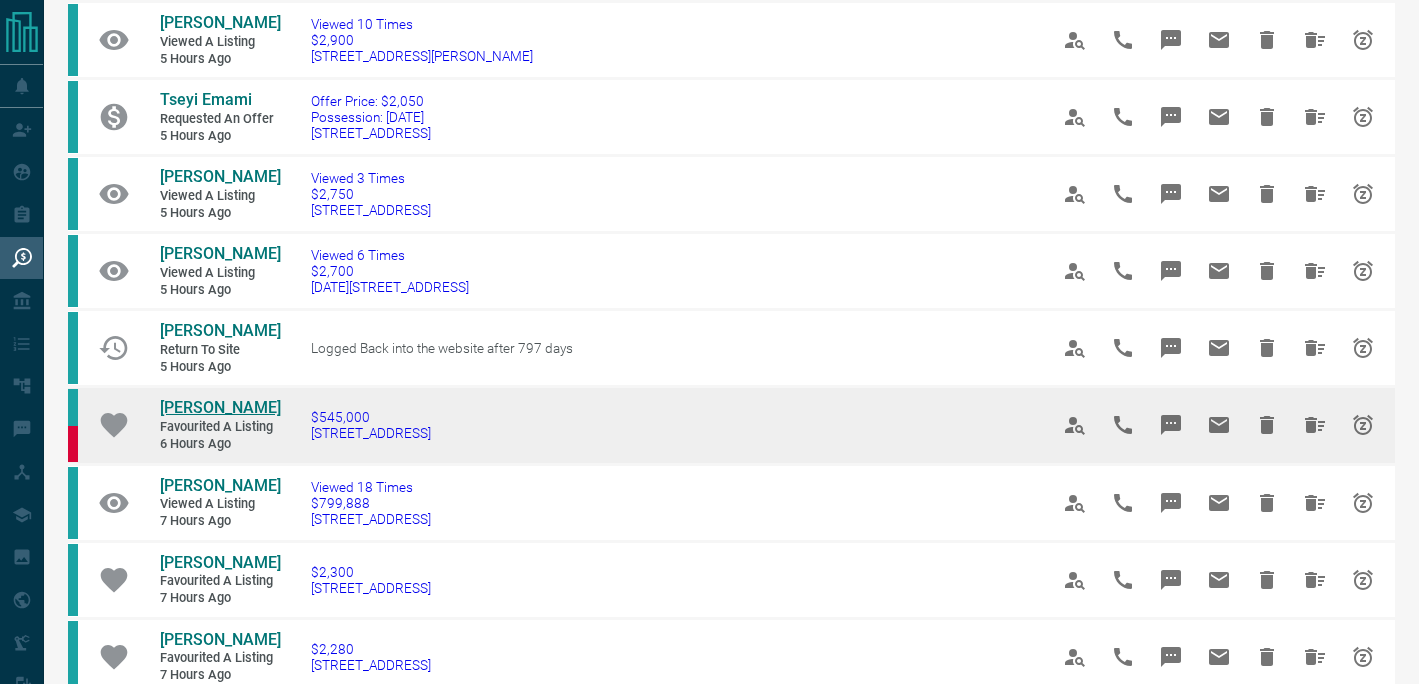 click on "[PERSON_NAME]" at bounding box center (220, 407) 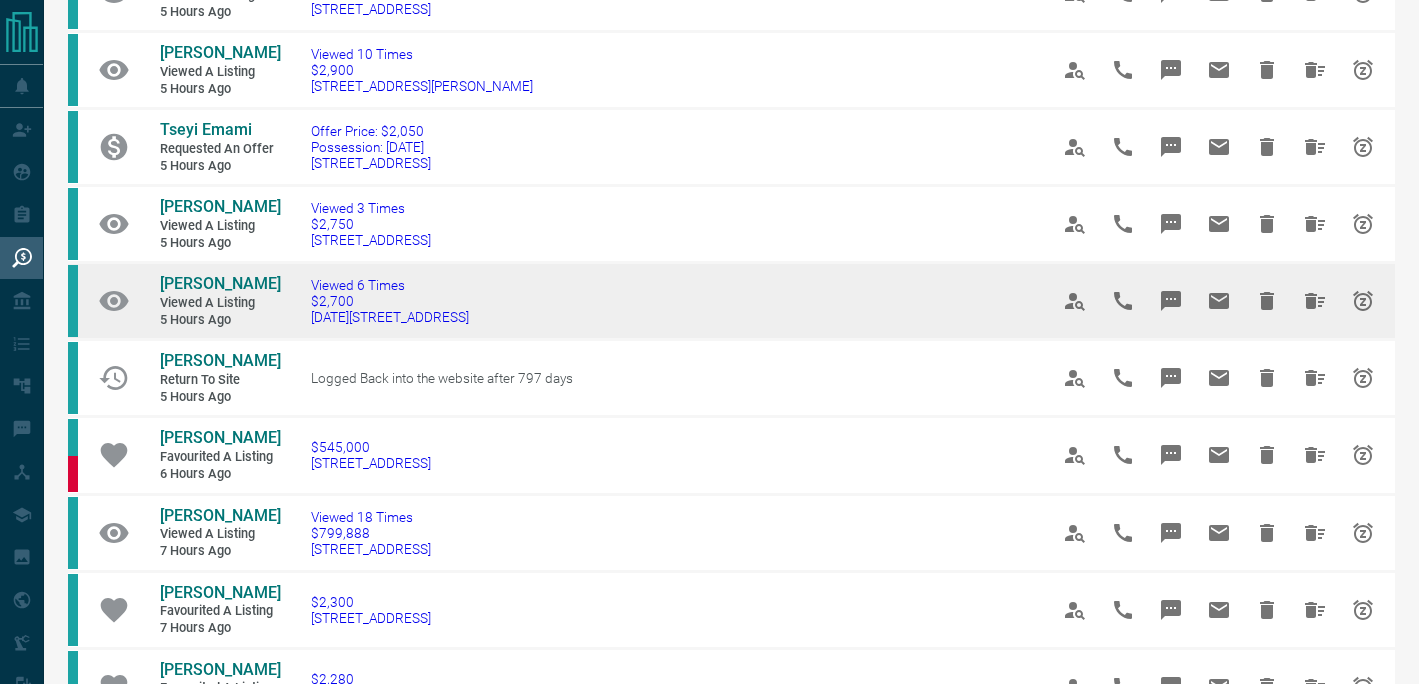 scroll, scrollTop: 494, scrollLeft: 0, axis: vertical 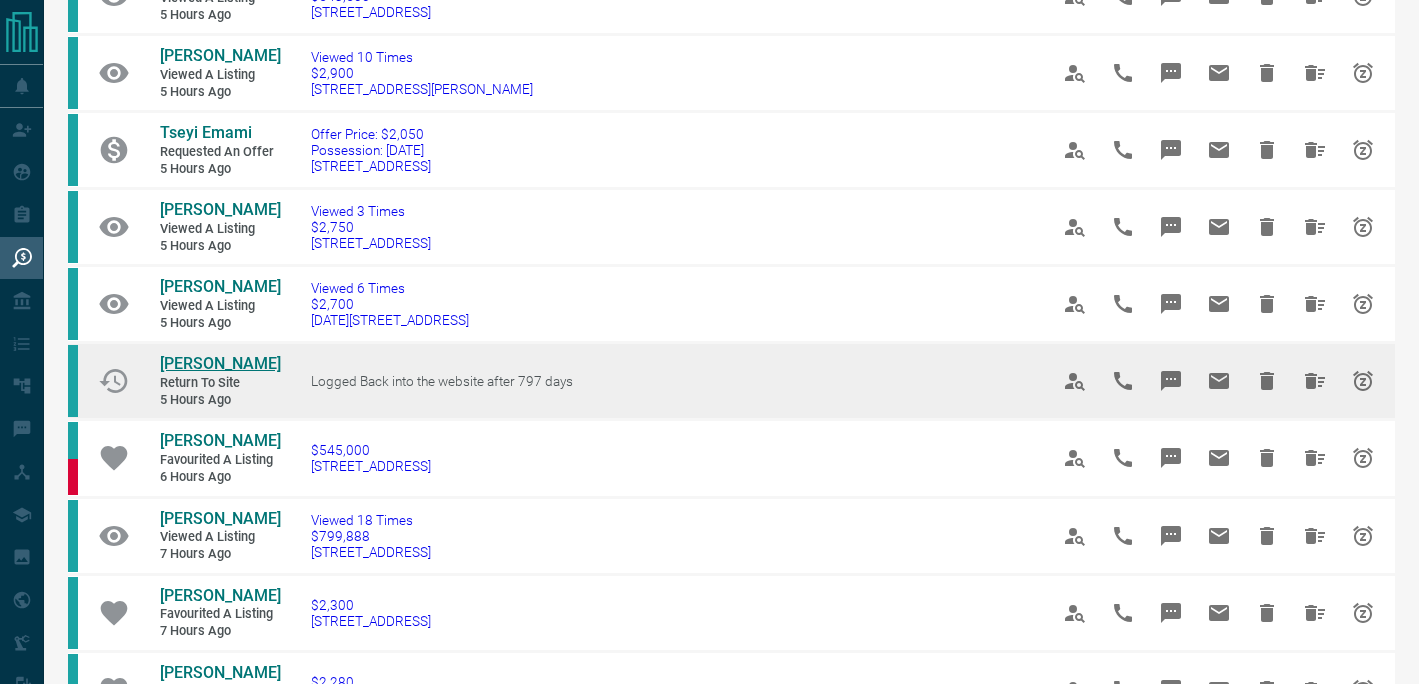 click on "[PERSON_NAME]" at bounding box center (220, 363) 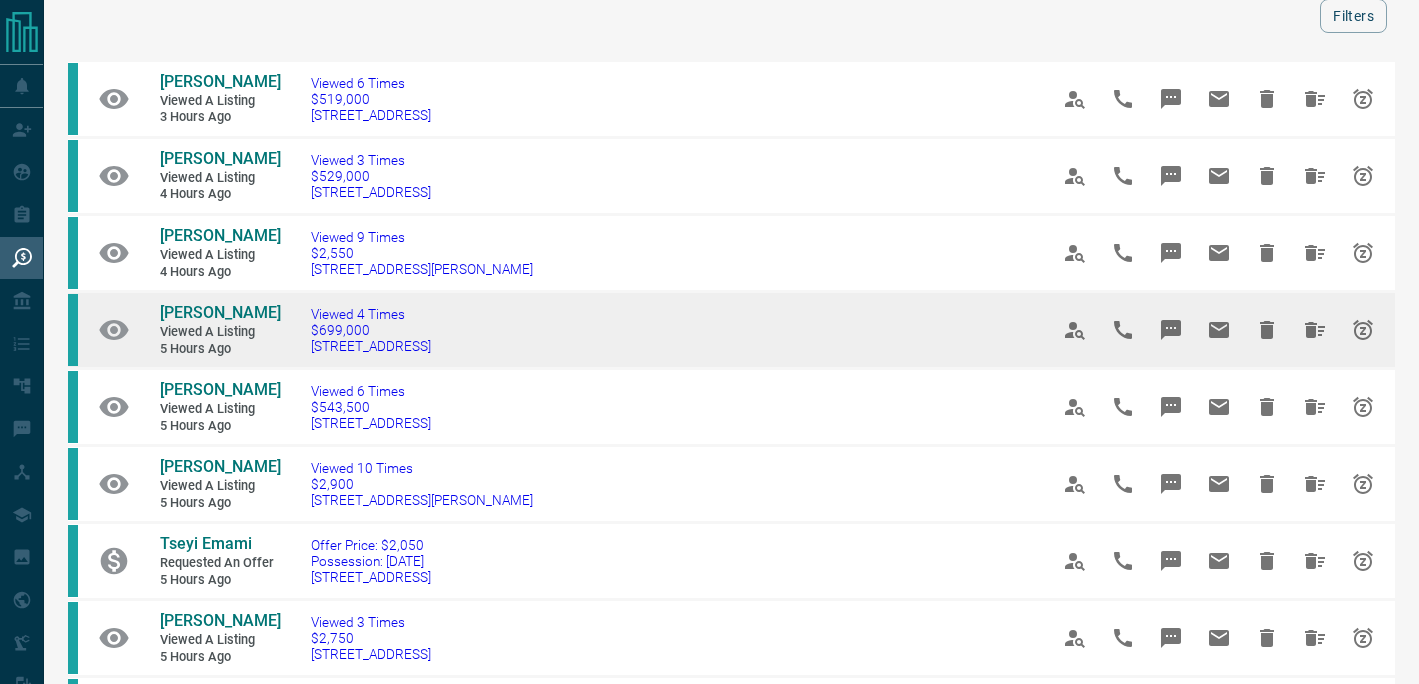 scroll, scrollTop: 50, scrollLeft: 0, axis: vertical 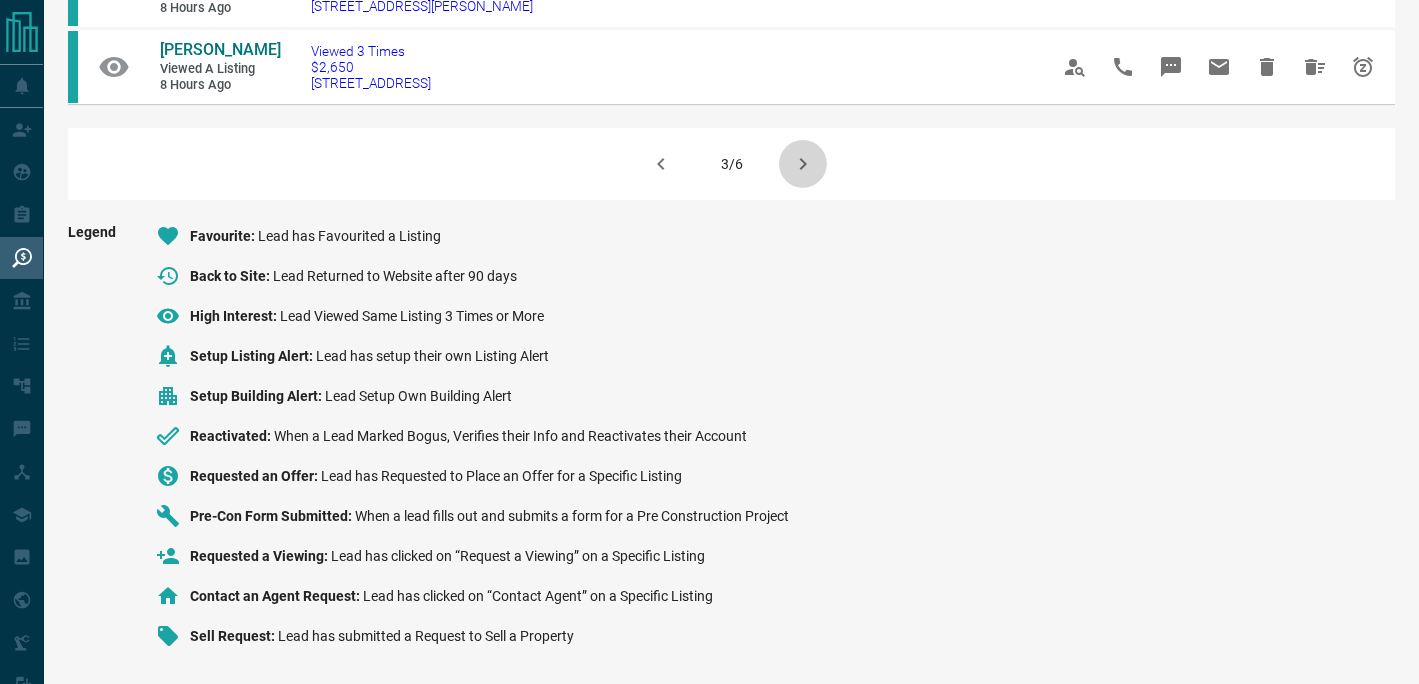 click 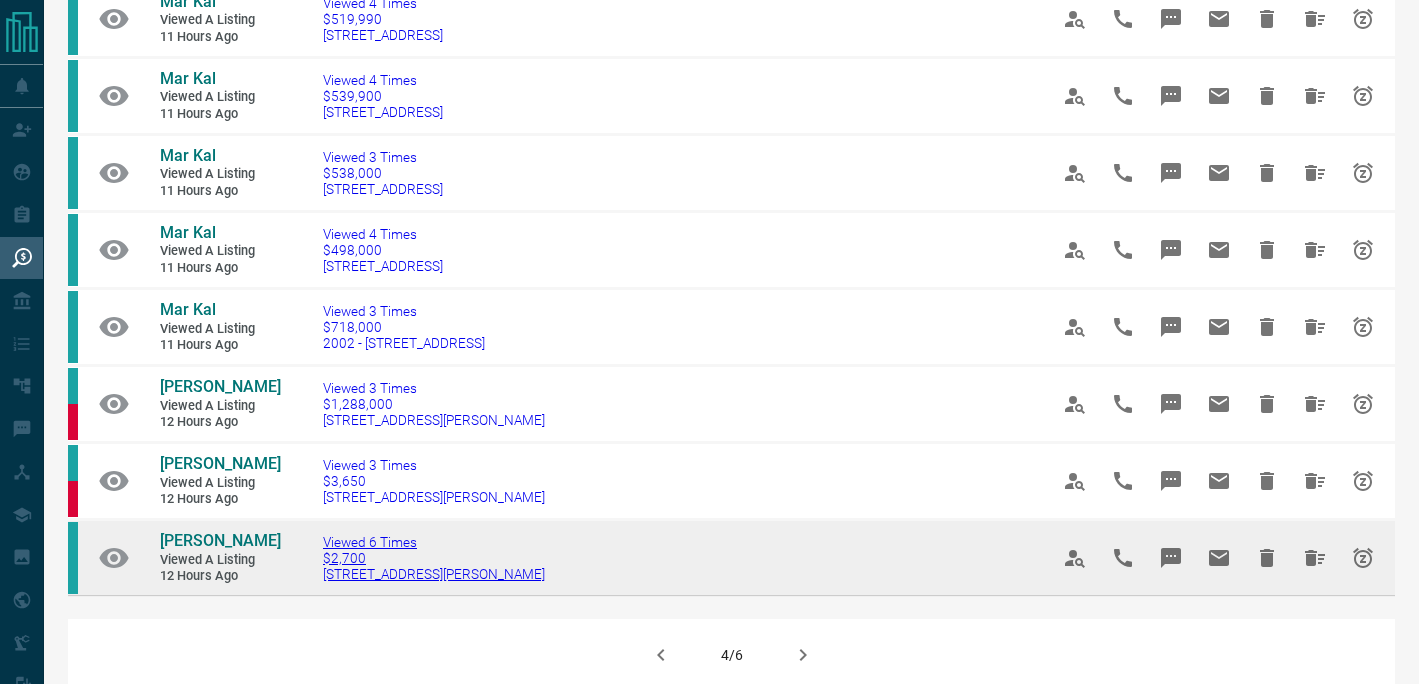 scroll, scrollTop: 1258, scrollLeft: 0, axis: vertical 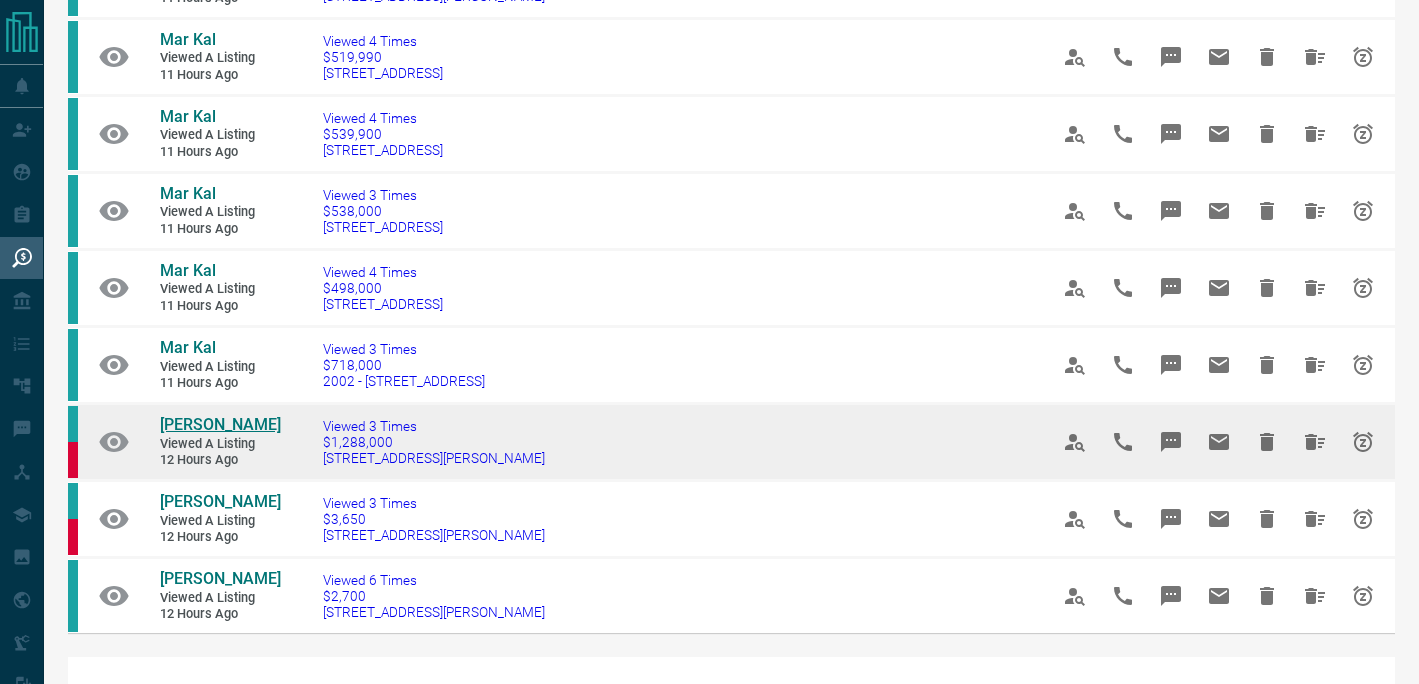 click on "[PERSON_NAME]" at bounding box center (220, 424) 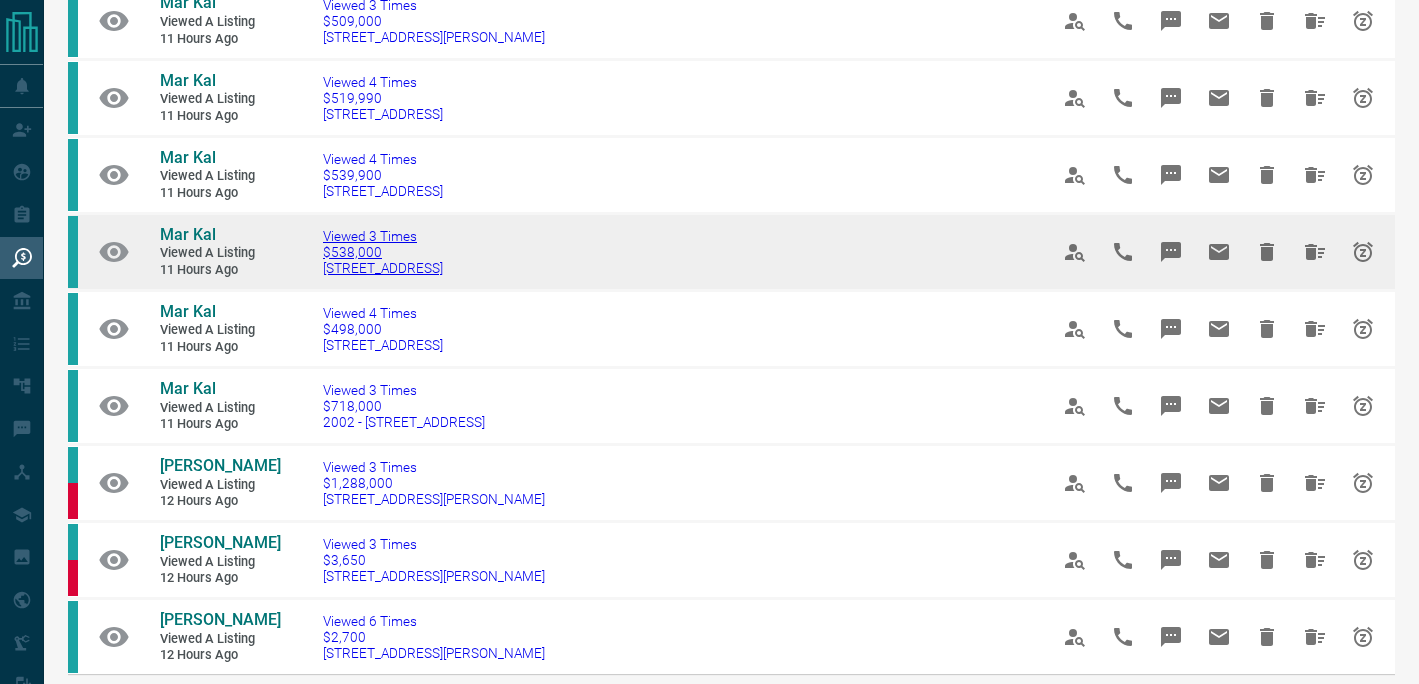 scroll, scrollTop: 1207, scrollLeft: 0, axis: vertical 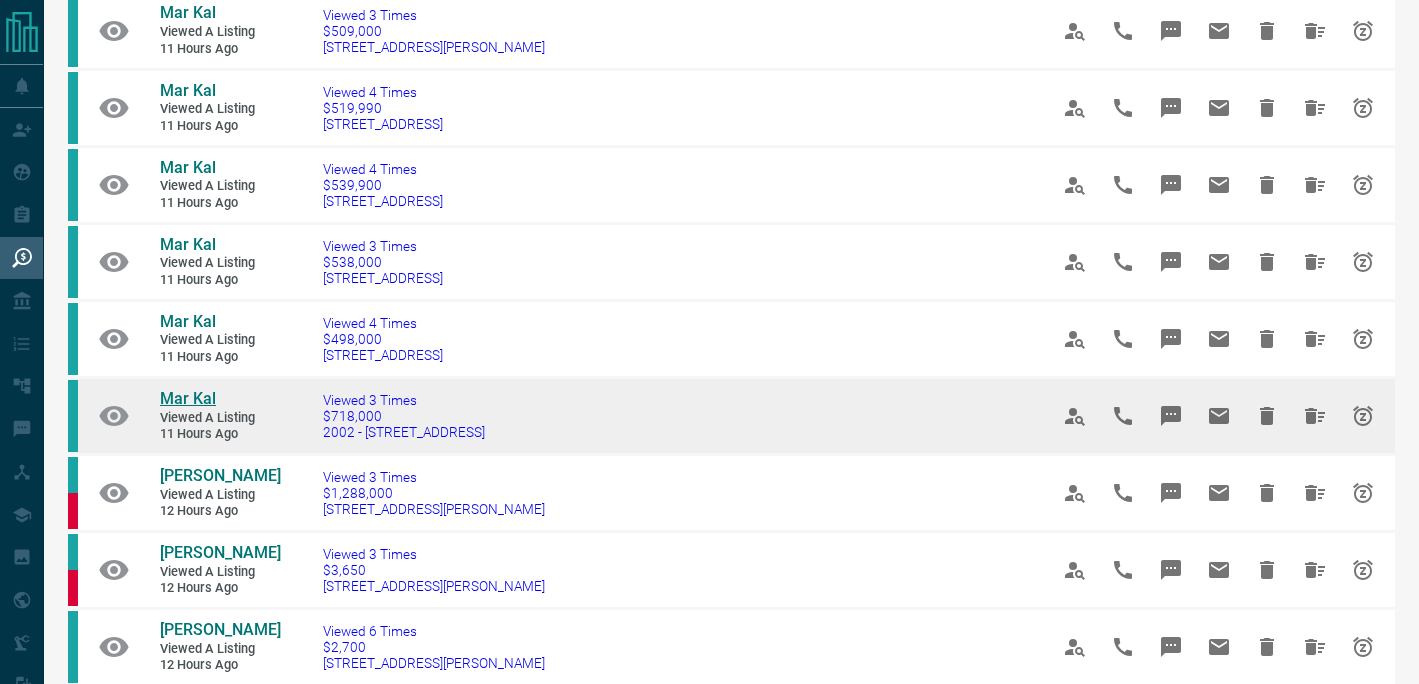 click on "Mar Kal" at bounding box center (188, 398) 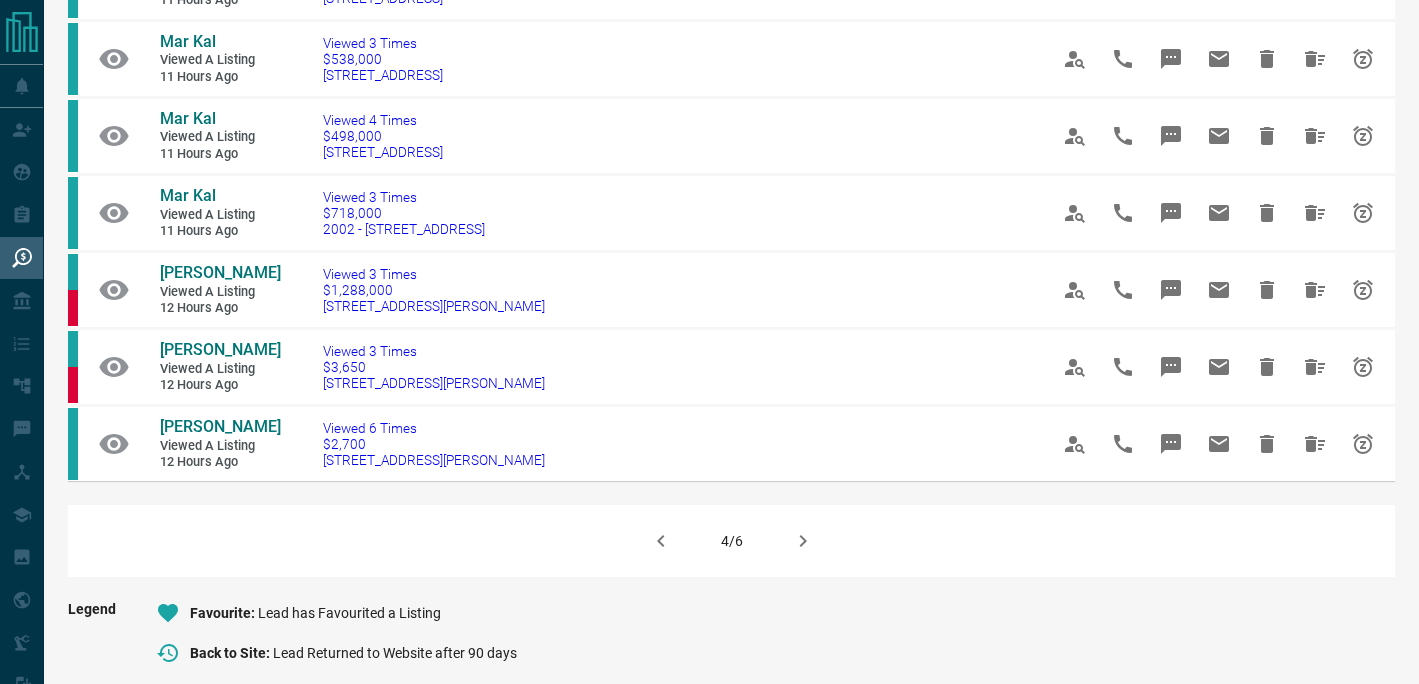 scroll, scrollTop: 1411, scrollLeft: 0, axis: vertical 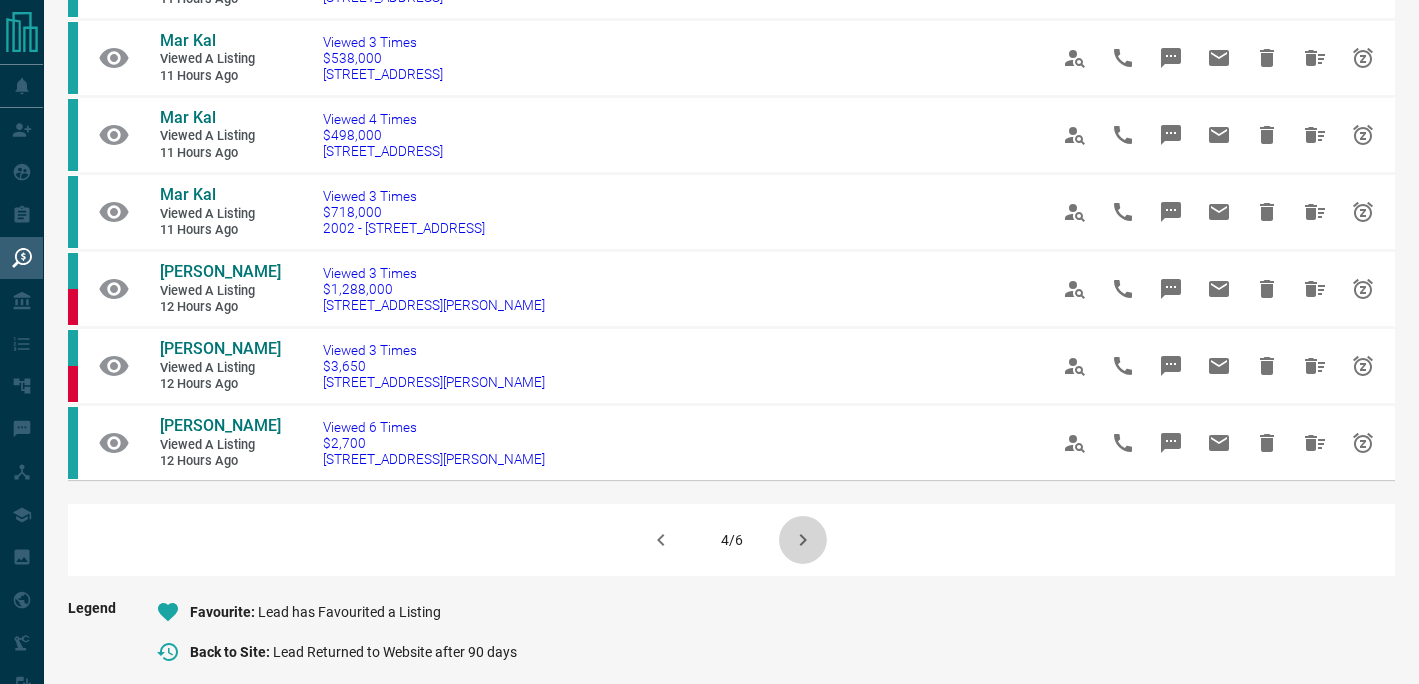 click 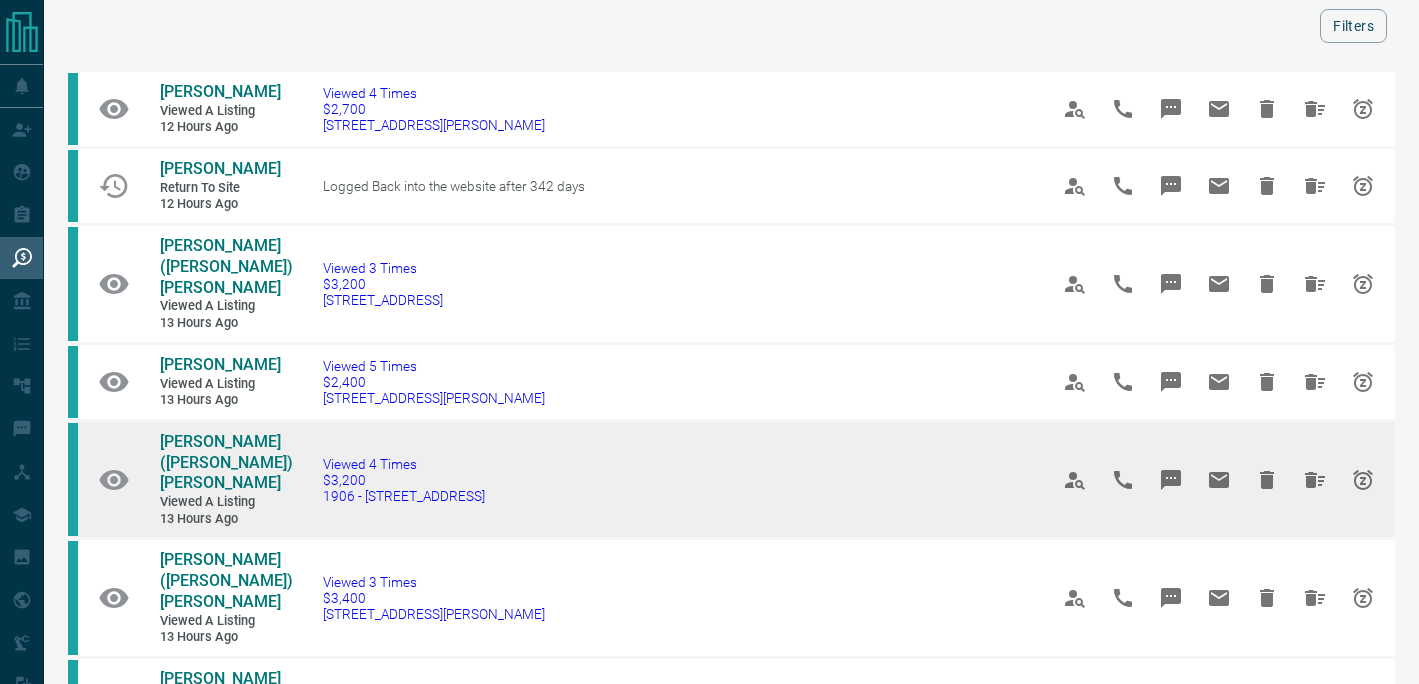 scroll, scrollTop: 55, scrollLeft: 0, axis: vertical 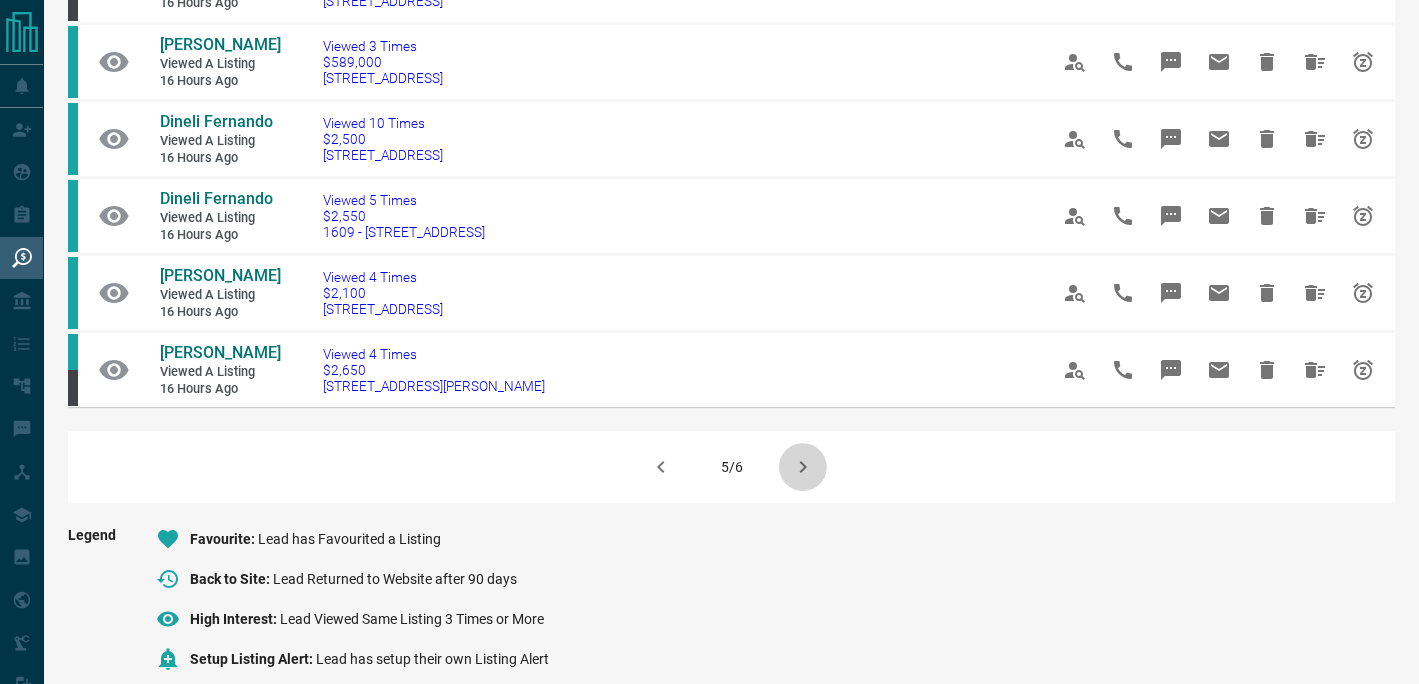click at bounding box center [803, 467] 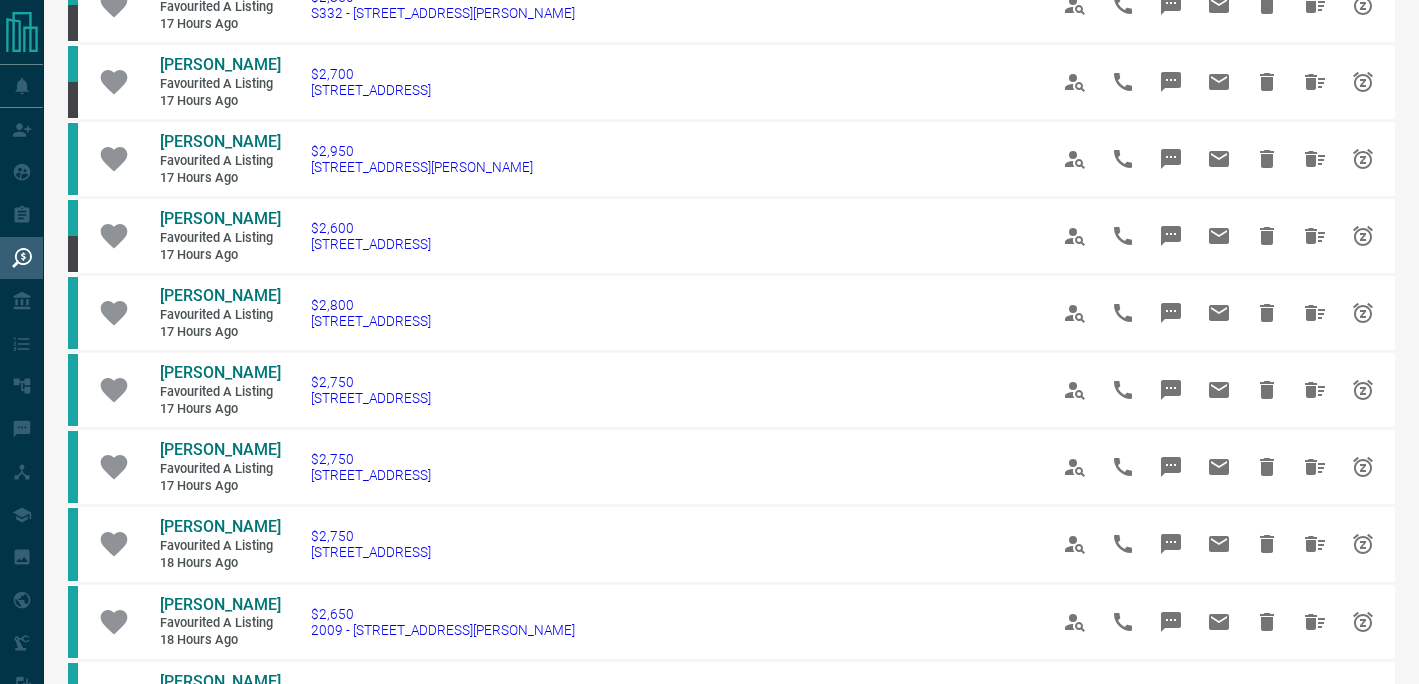 scroll, scrollTop: 0, scrollLeft: 0, axis: both 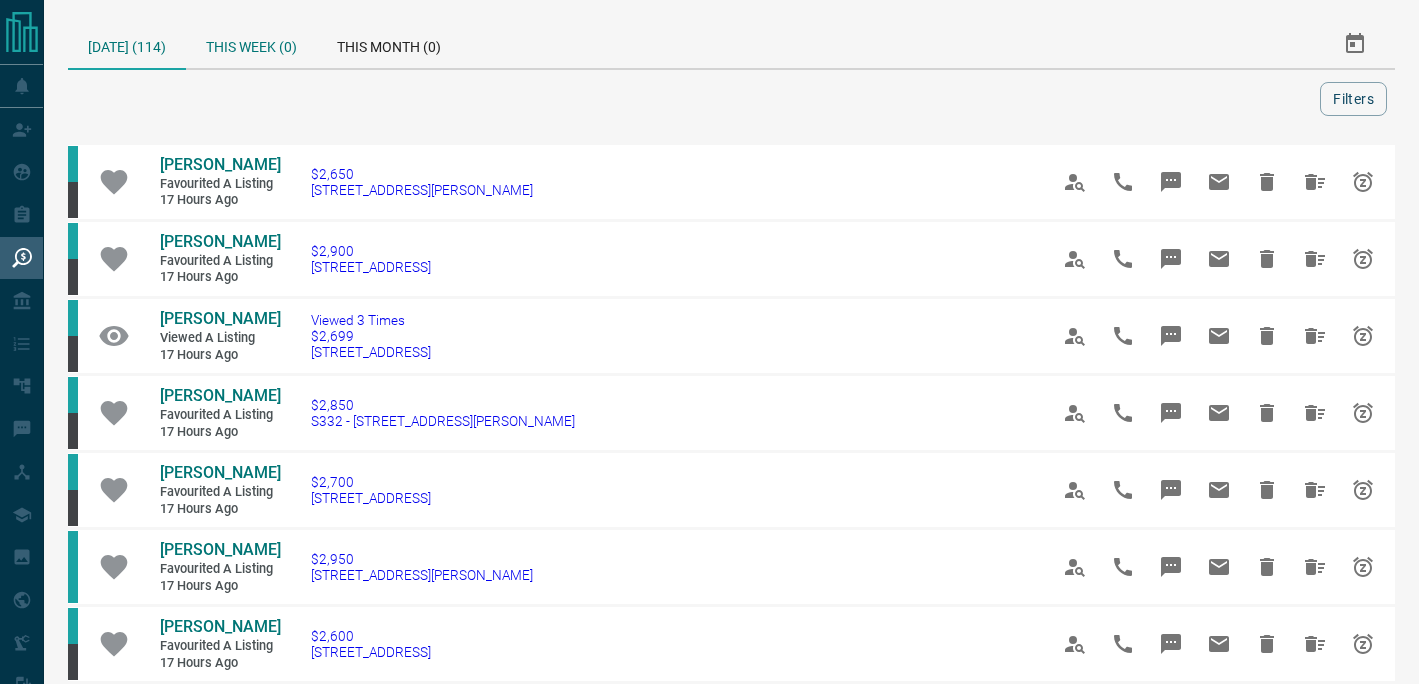 click on "This Week (0)" at bounding box center (251, 44) 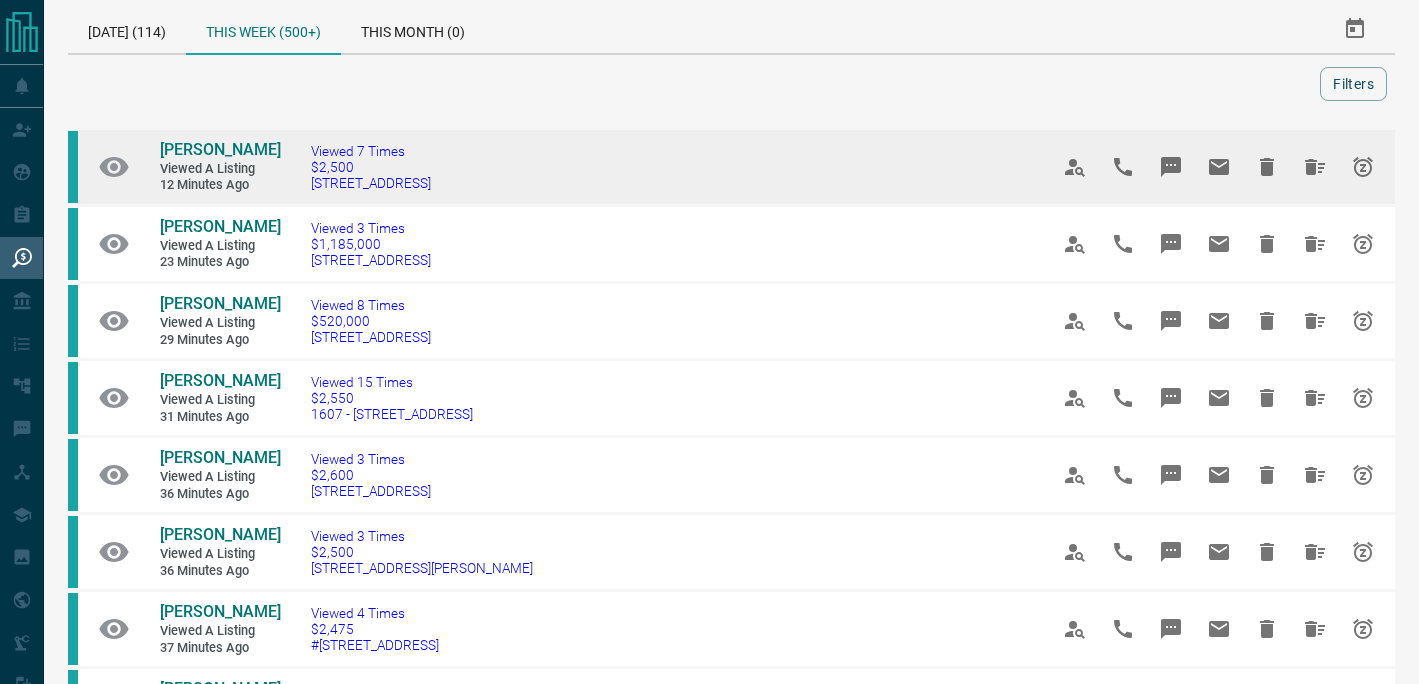 scroll, scrollTop: 17, scrollLeft: 0, axis: vertical 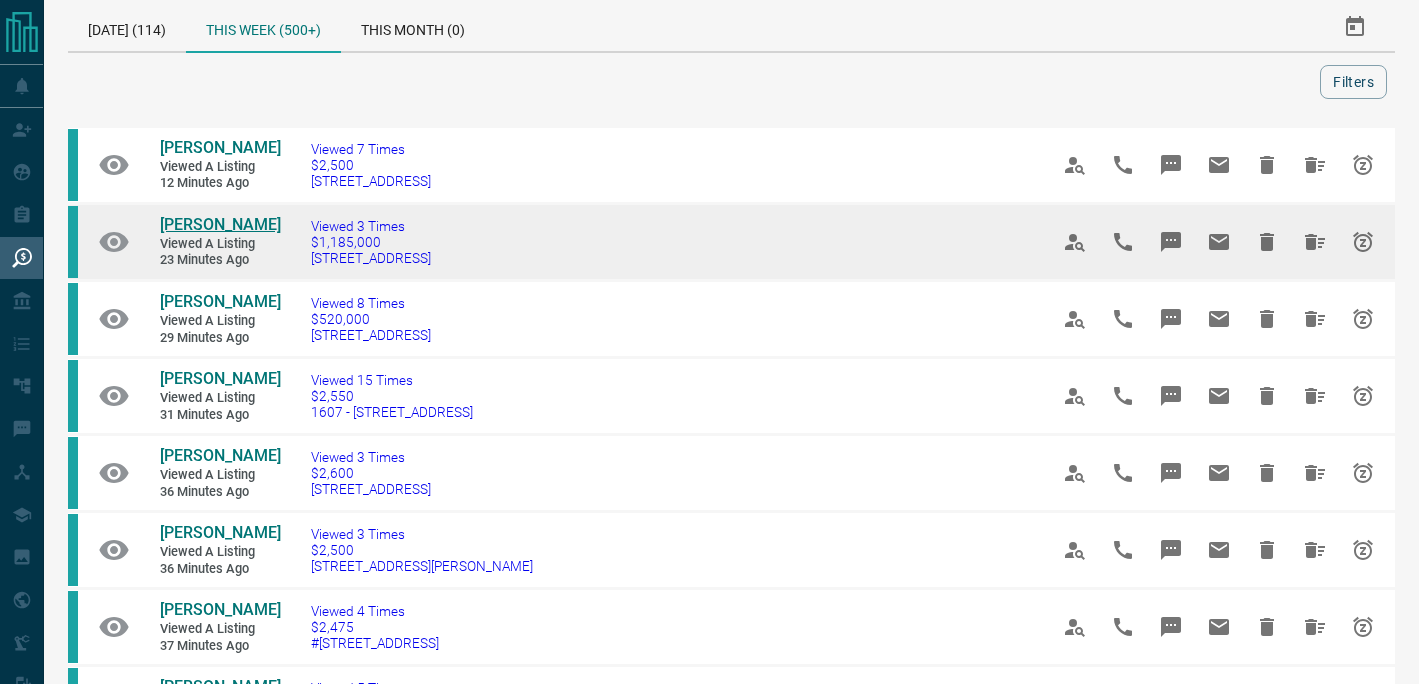 click on "[PERSON_NAME]" at bounding box center (220, 224) 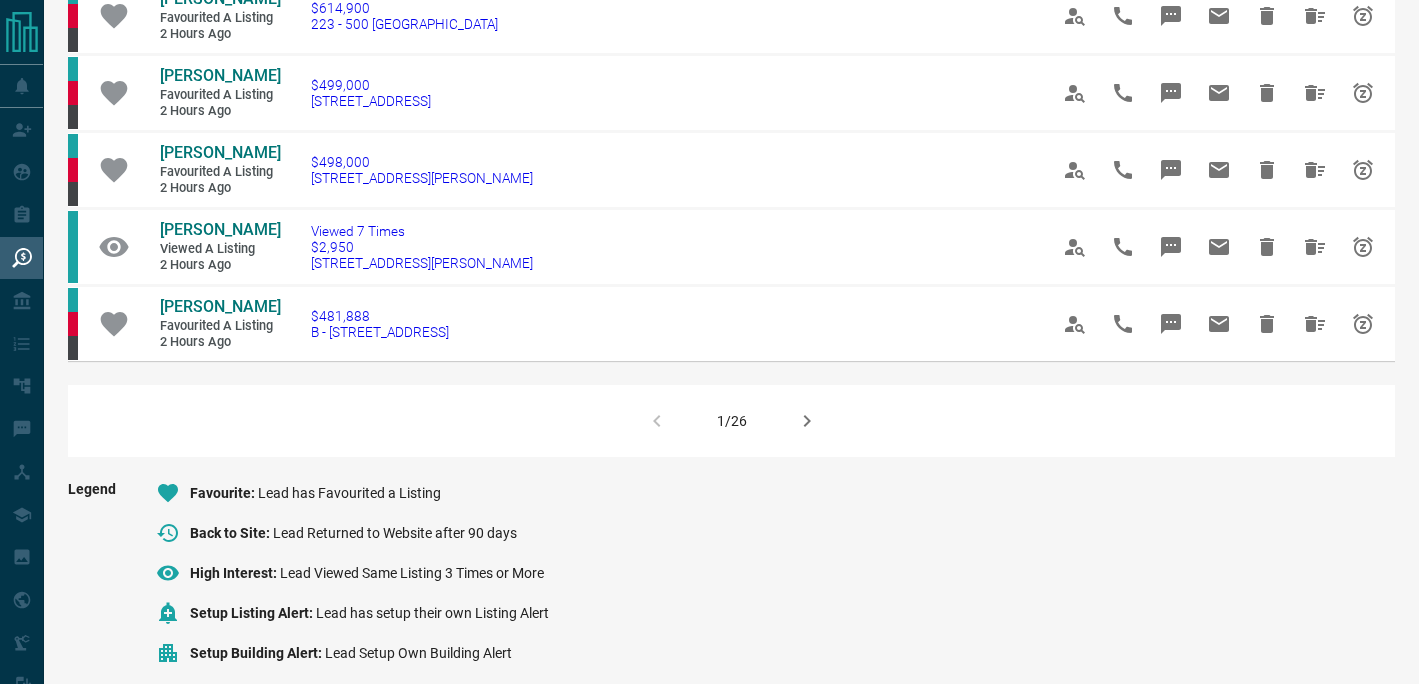 scroll, scrollTop: 1353, scrollLeft: 0, axis: vertical 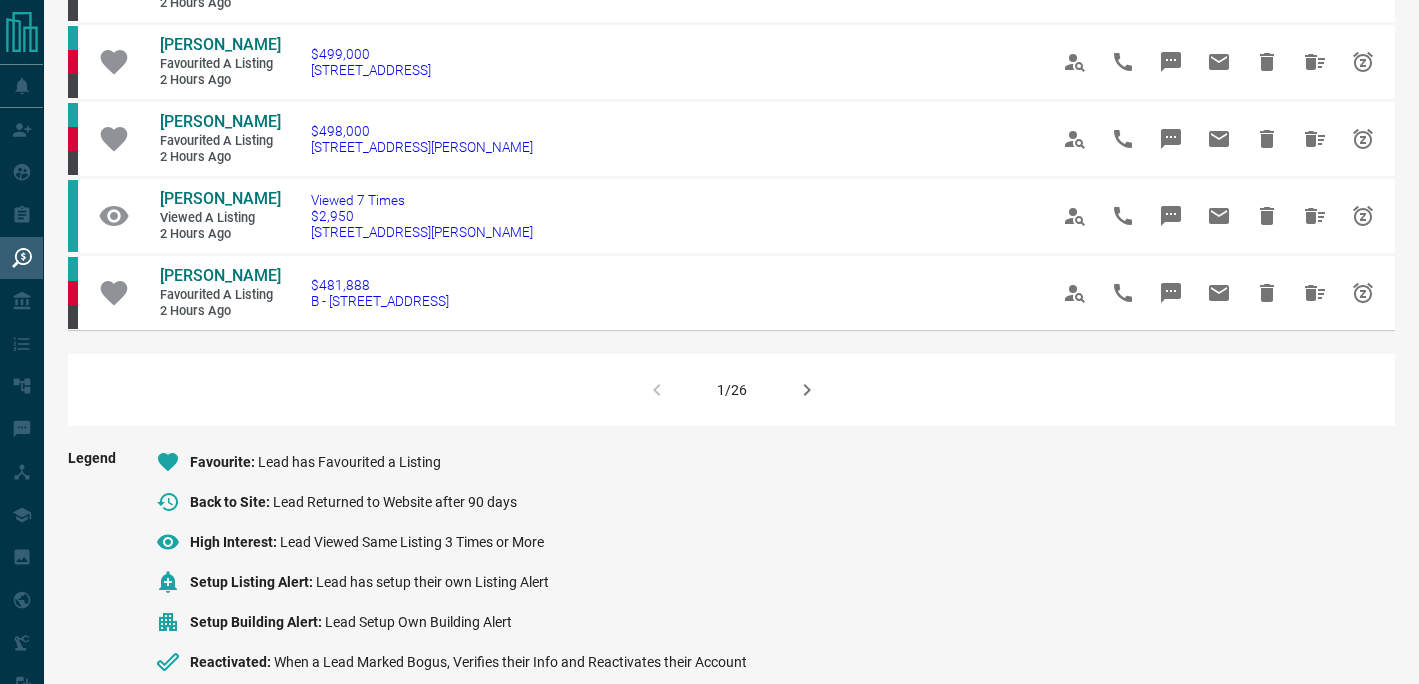 click 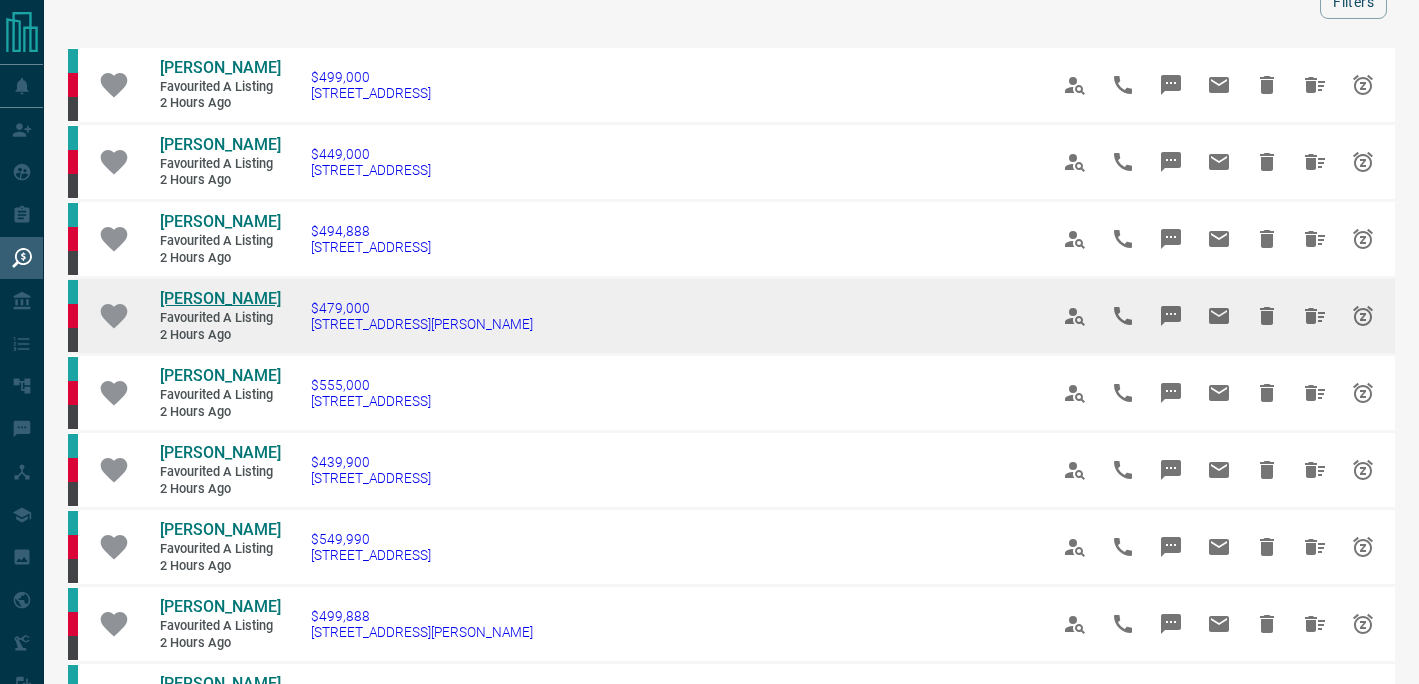 scroll, scrollTop: 0, scrollLeft: 0, axis: both 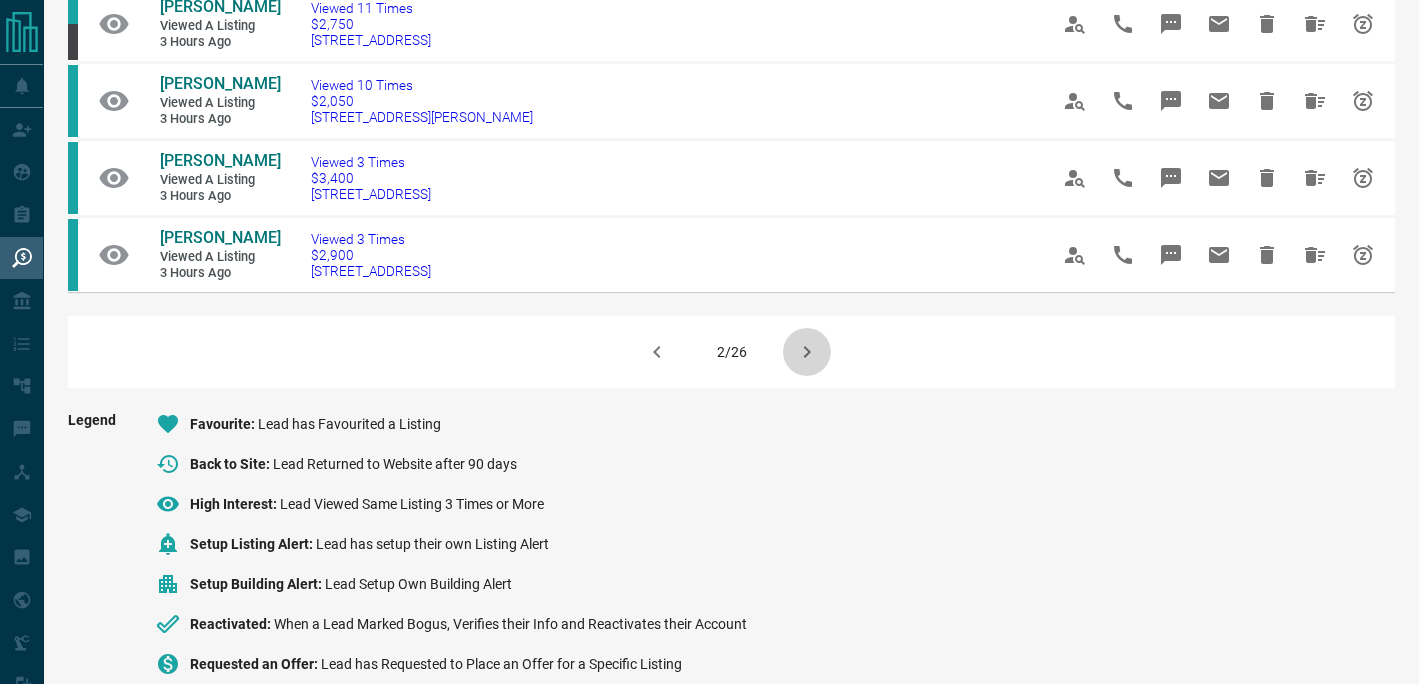 click at bounding box center [807, 352] 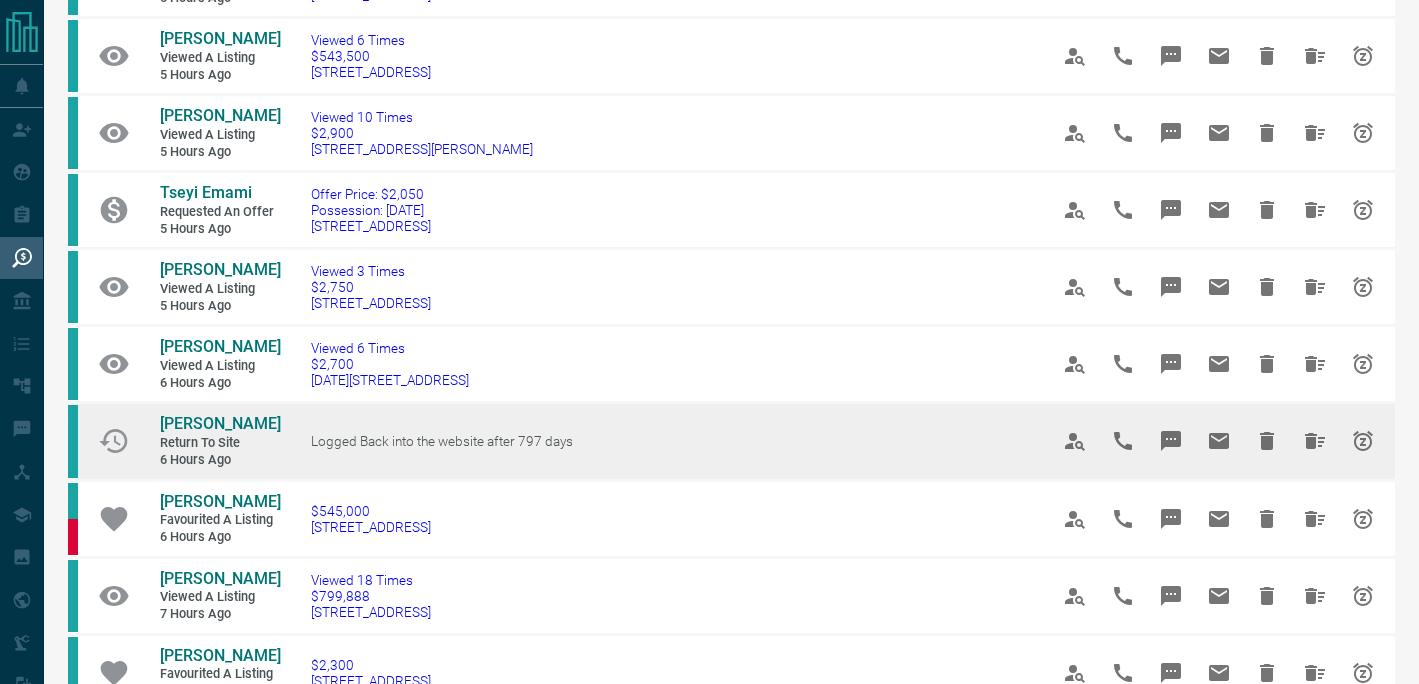 scroll, scrollTop: 495, scrollLeft: 0, axis: vertical 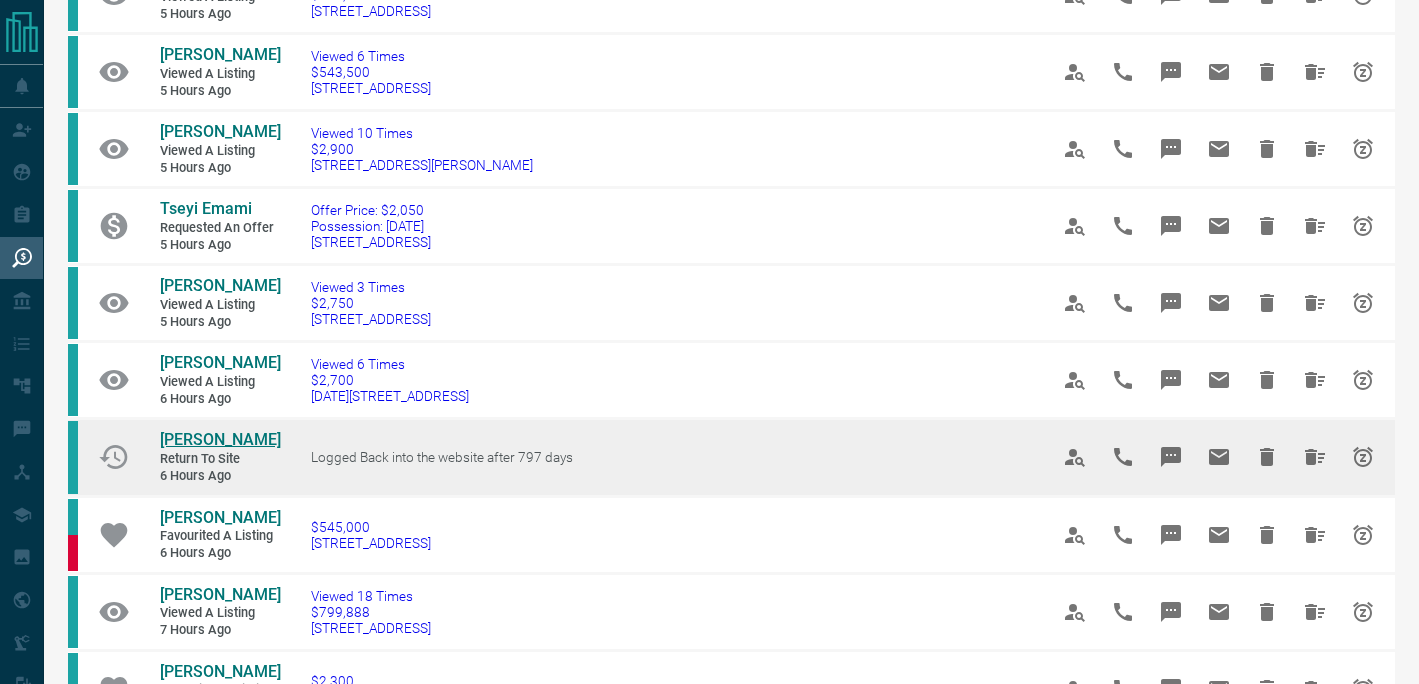click on "[PERSON_NAME]" at bounding box center (220, 439) 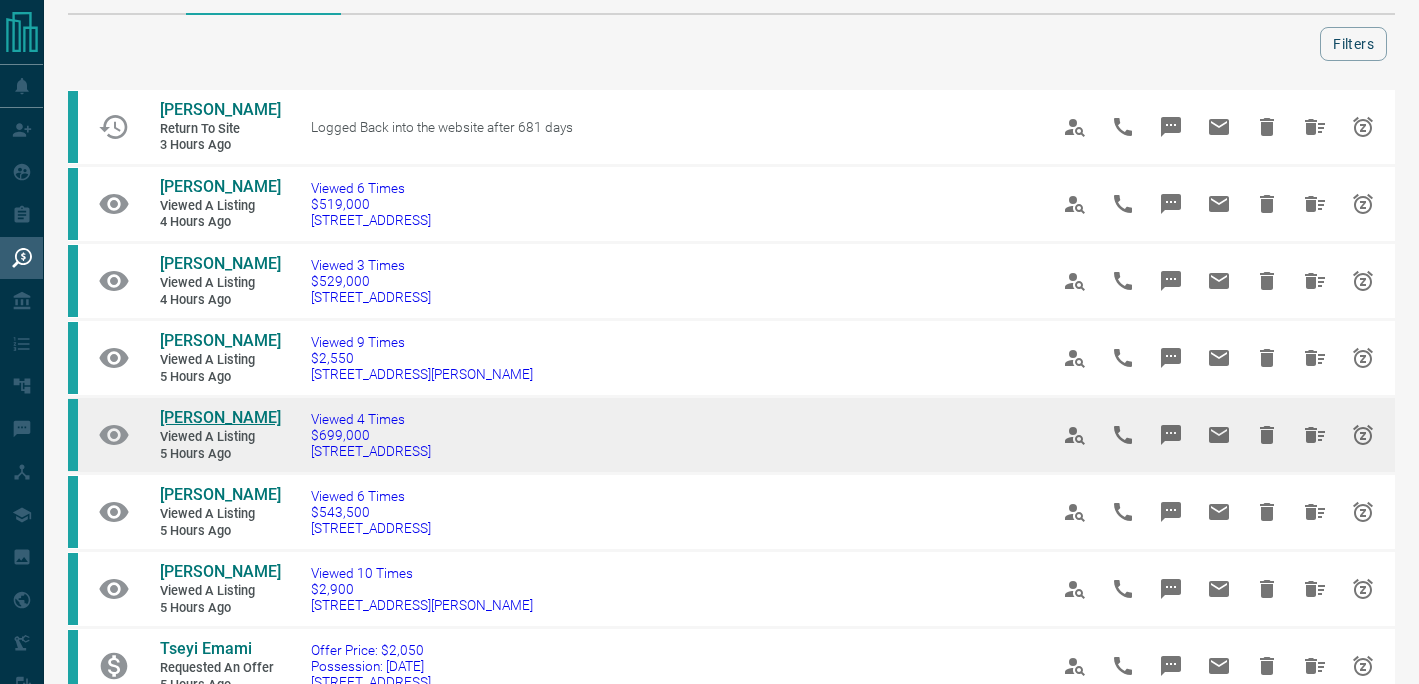 scroll, scrollTop: 47, scrollLeft: 0, axis: vertical 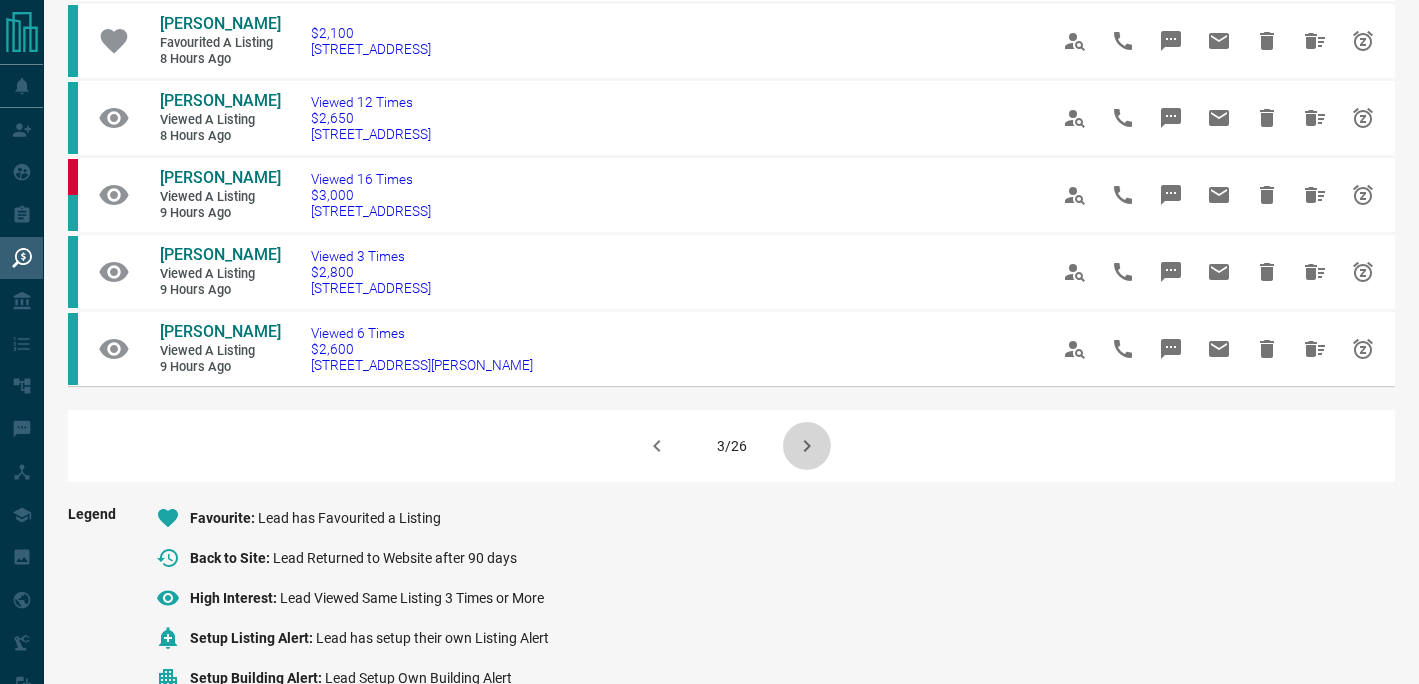 click 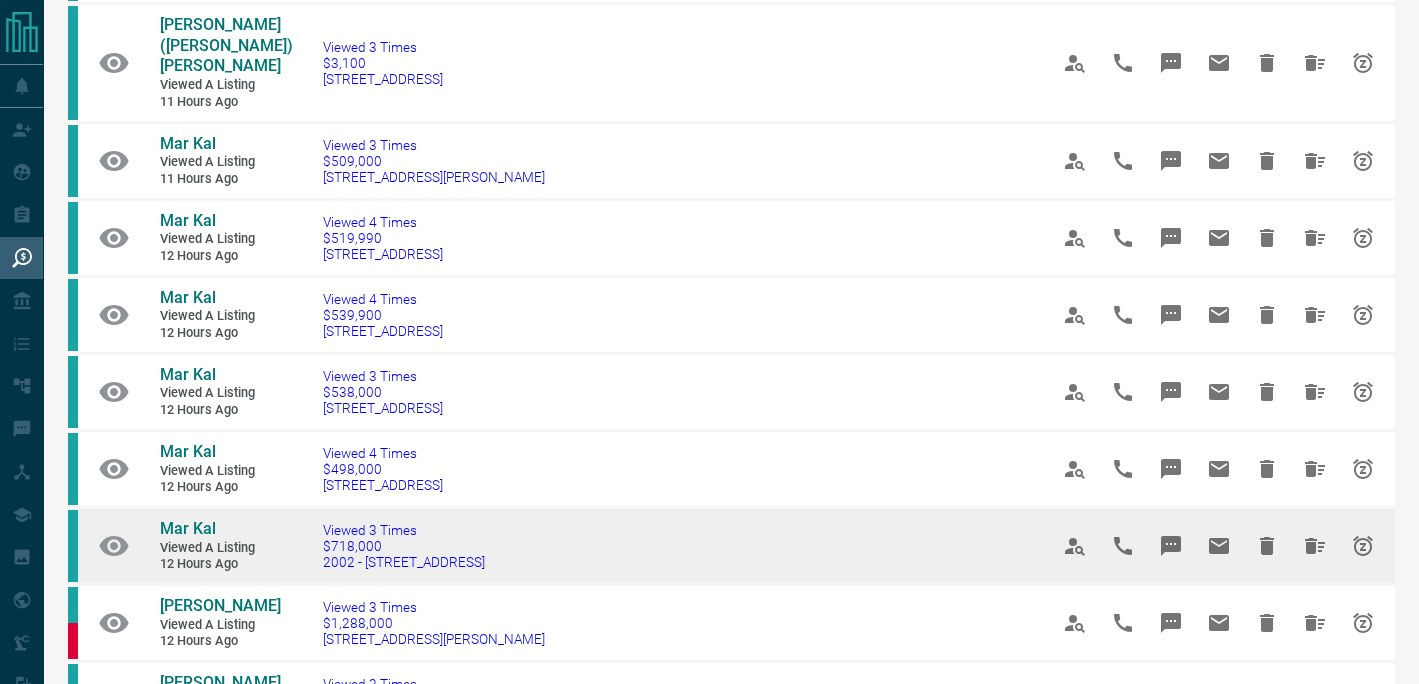 scroll, scrollTop: 1137, scrollLeft: 0, axis: vertical 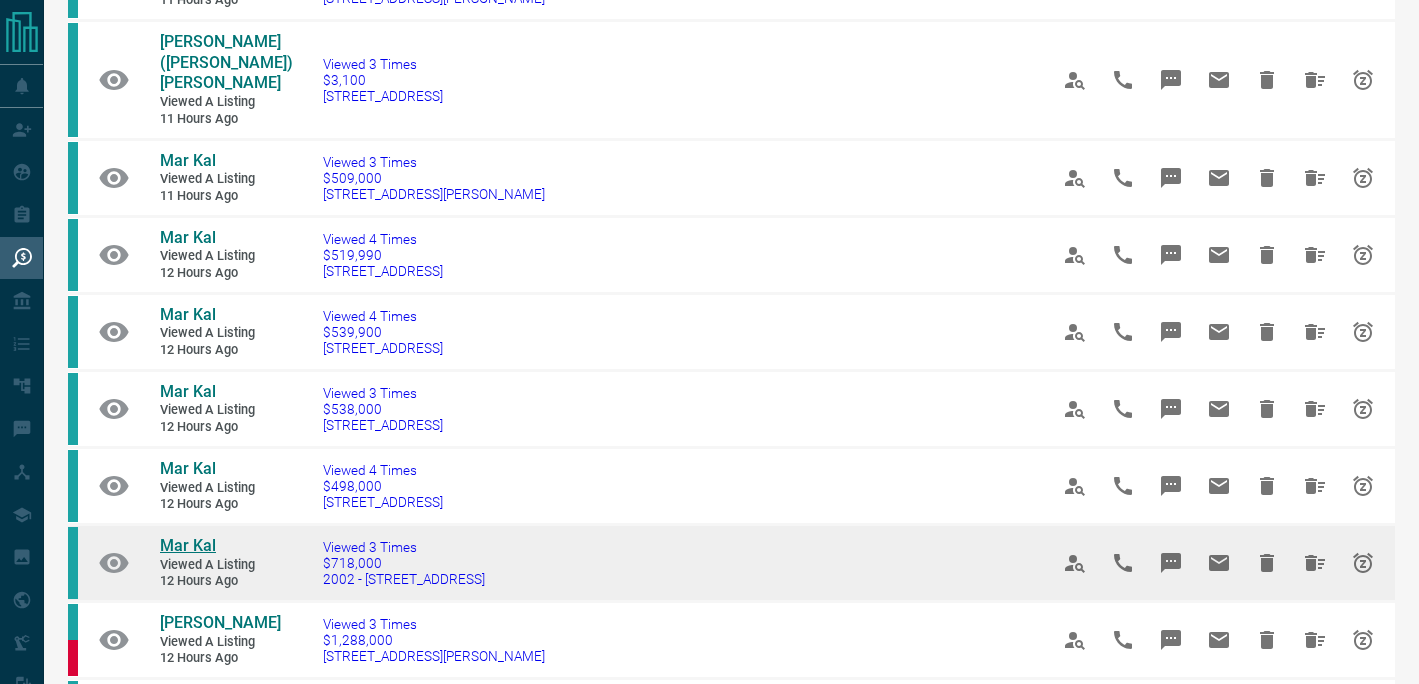 click on "Mar Kal" at bounding box center (188, 545) 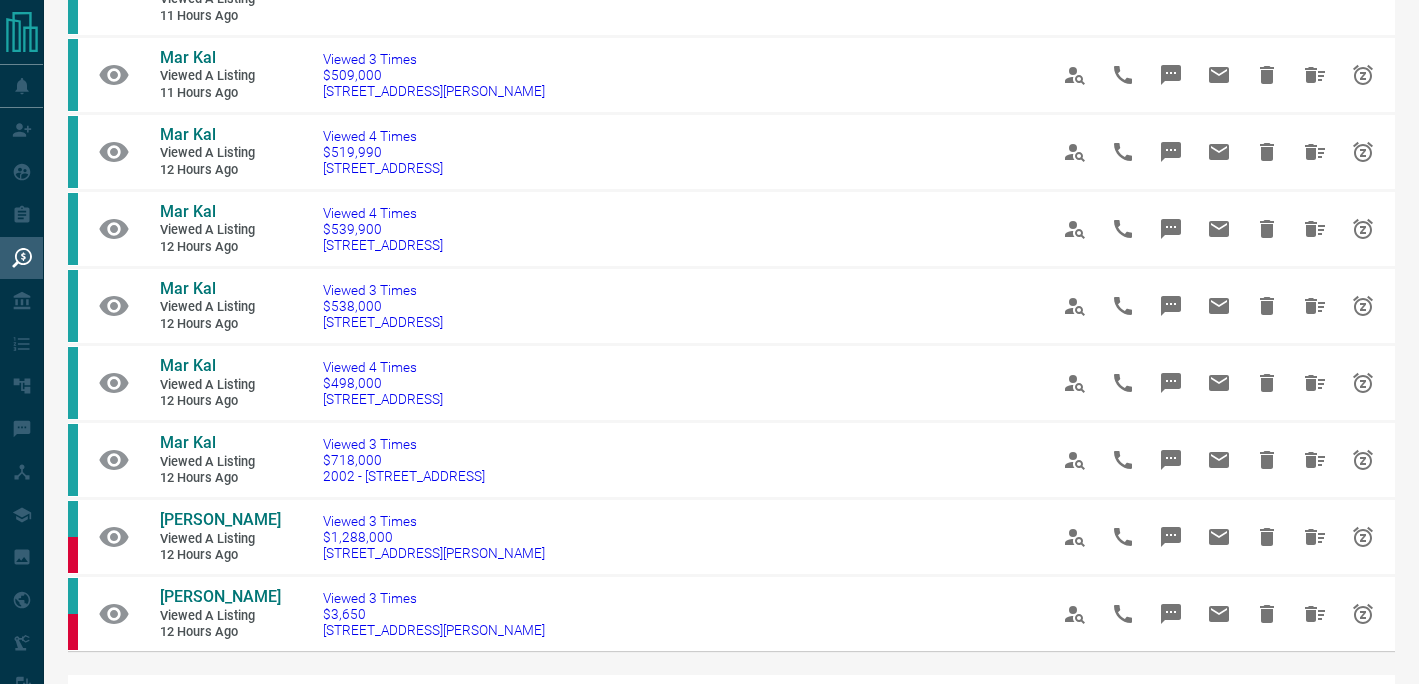 scroll, scrollTop: 1725, scrollLeft: 0, axis: vertical 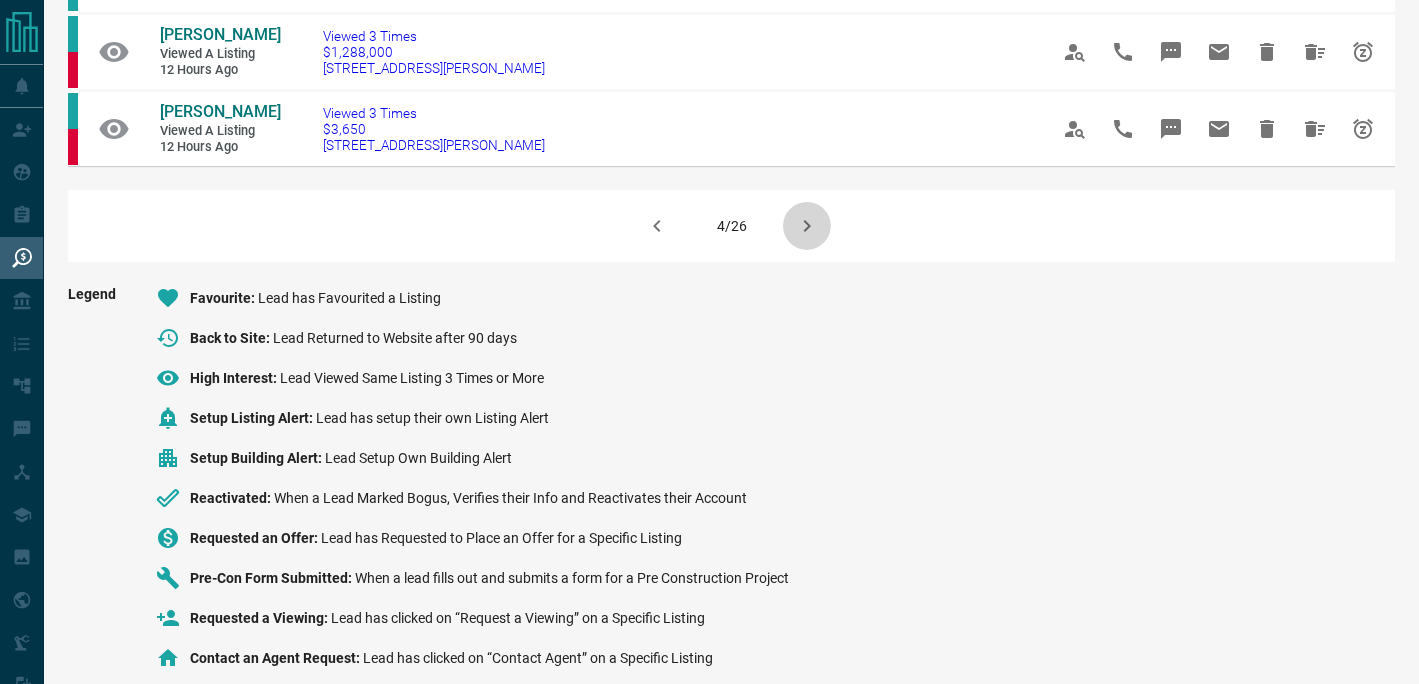 click at bounding box center (807, 226) 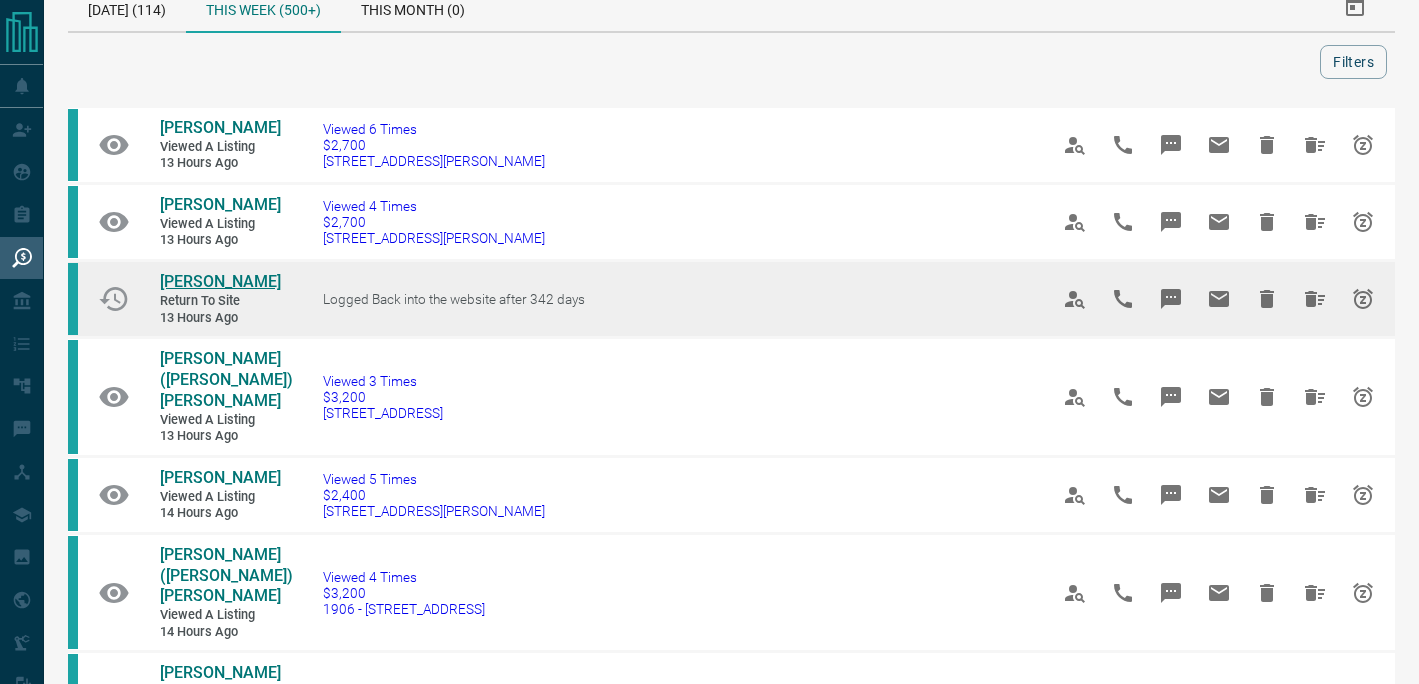scroll, scrollTop: 0, scrollLeft: 0, axis: both 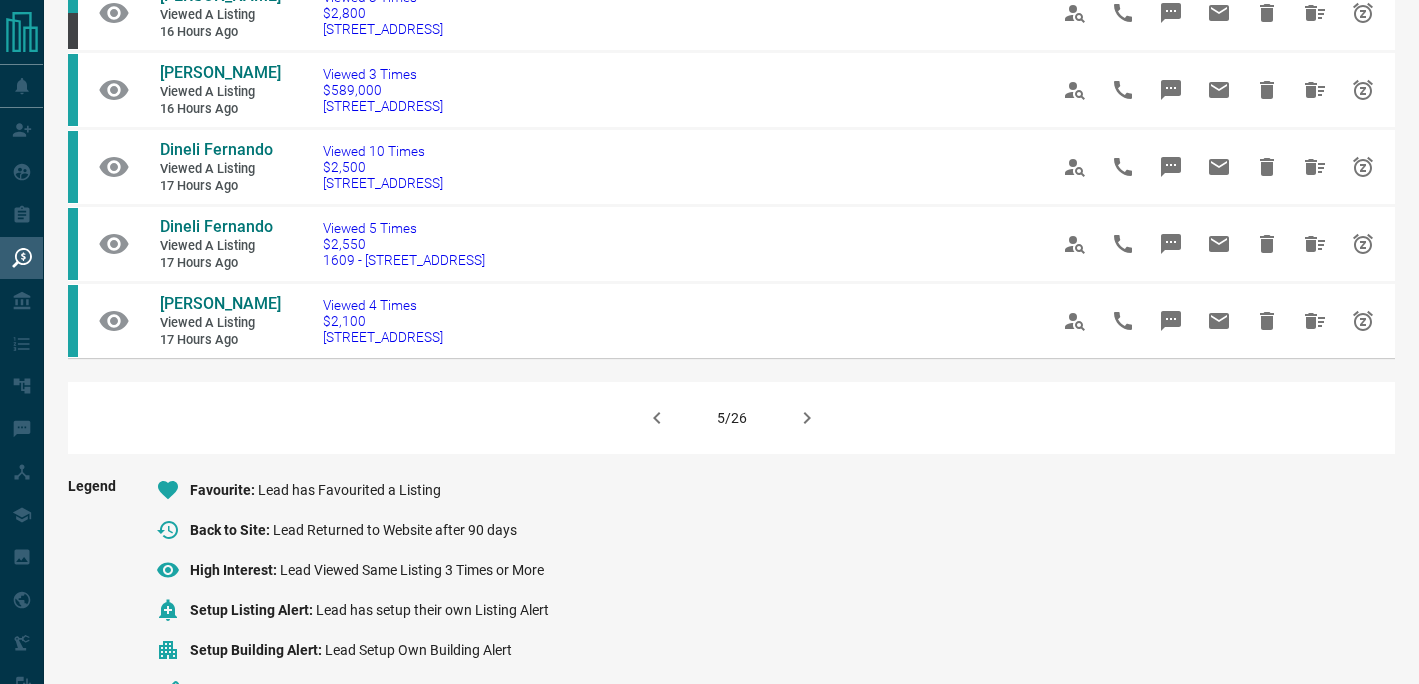 click at bounding box center [807, 418] 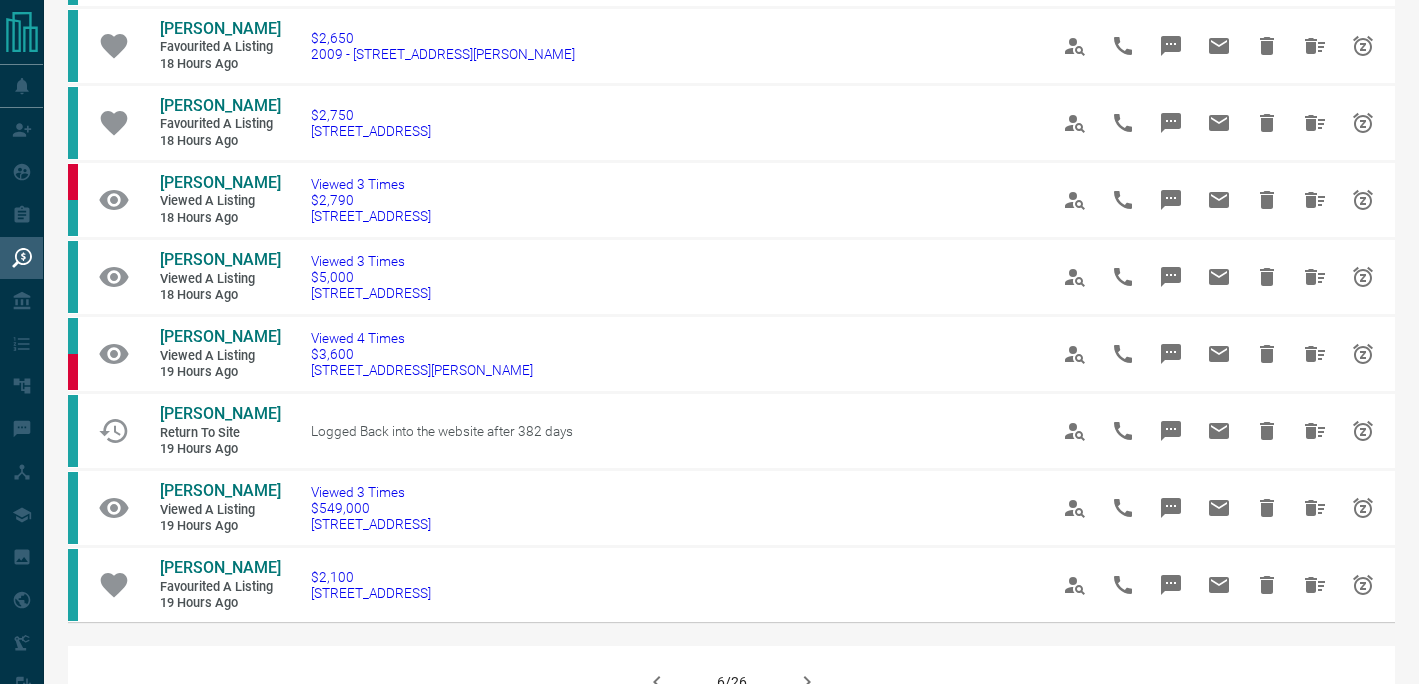 scroll, scrollTop: 1054, scrollLeft: 0, axis: vertical 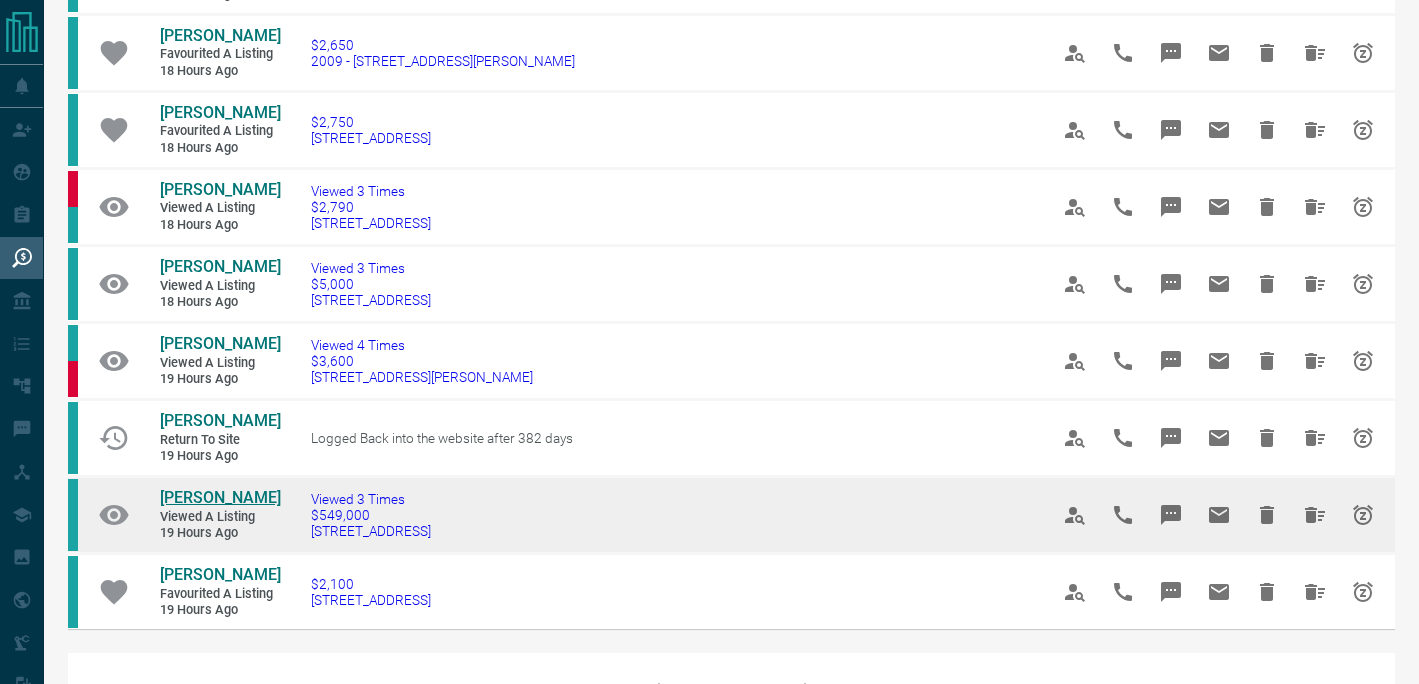 click on "[PERSON_NAME]" at bounding box center (220, 497) 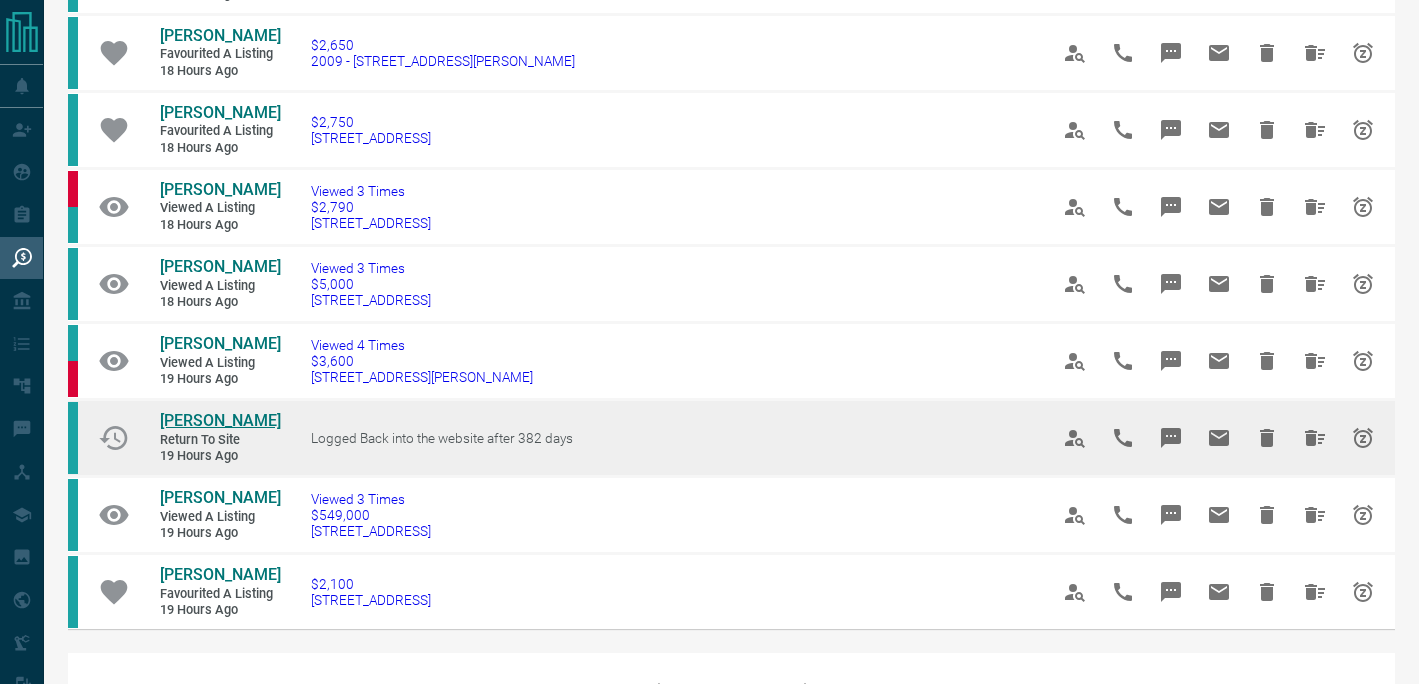 click on "[PERSON_NAME]" at bounding box center [220, 420] 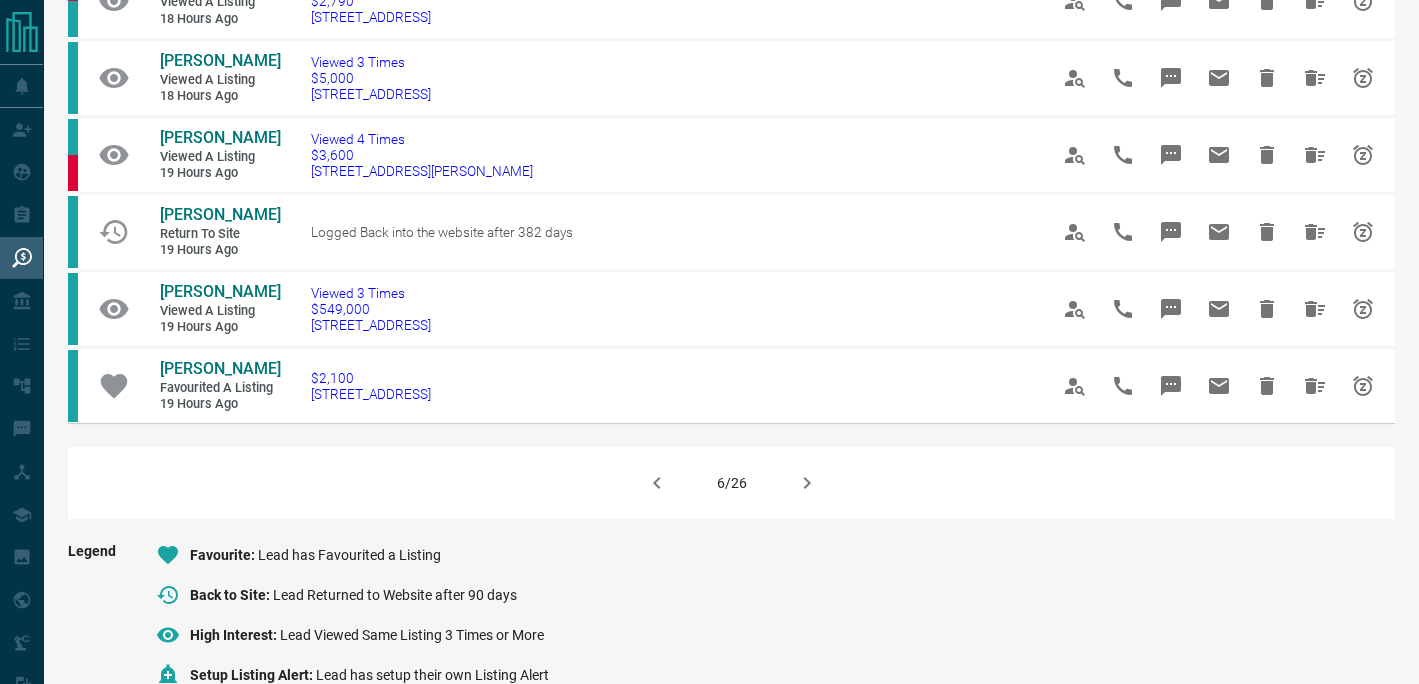 scroll, scrollTop: 1579, scrollLeft: 0, axis: vertical 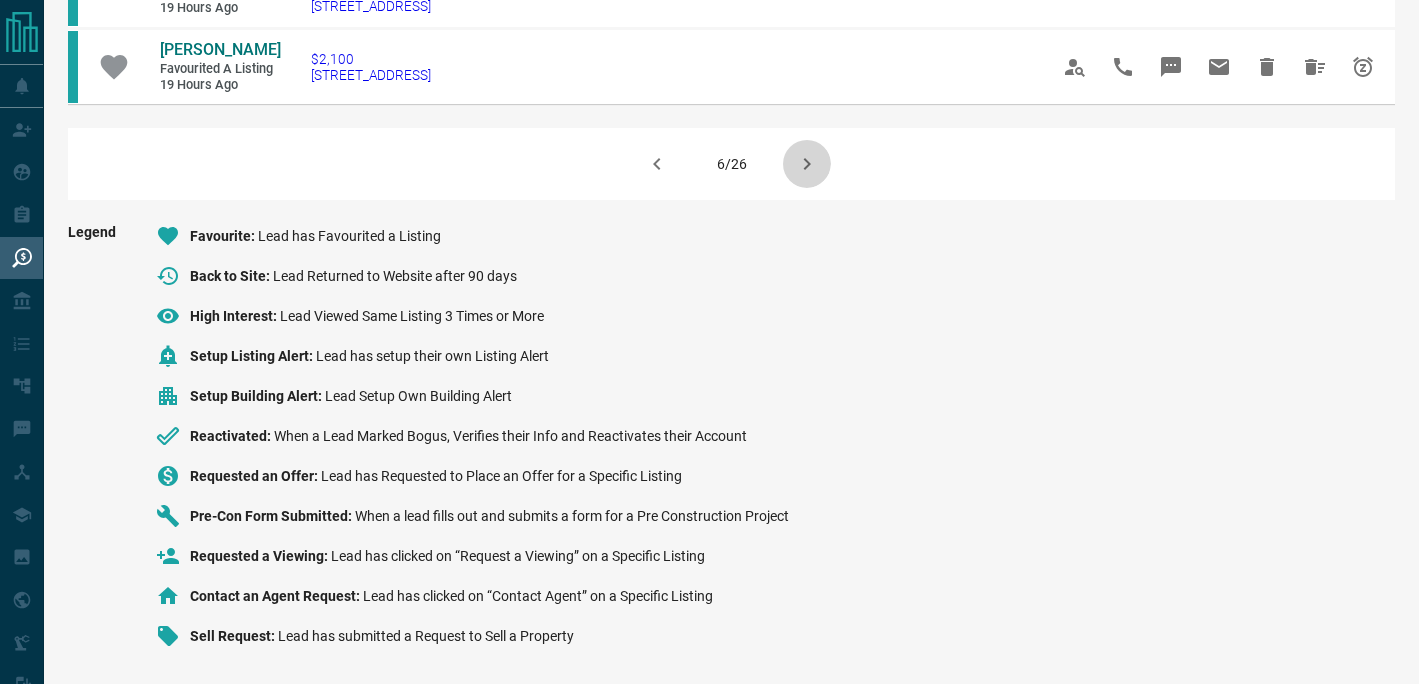 click 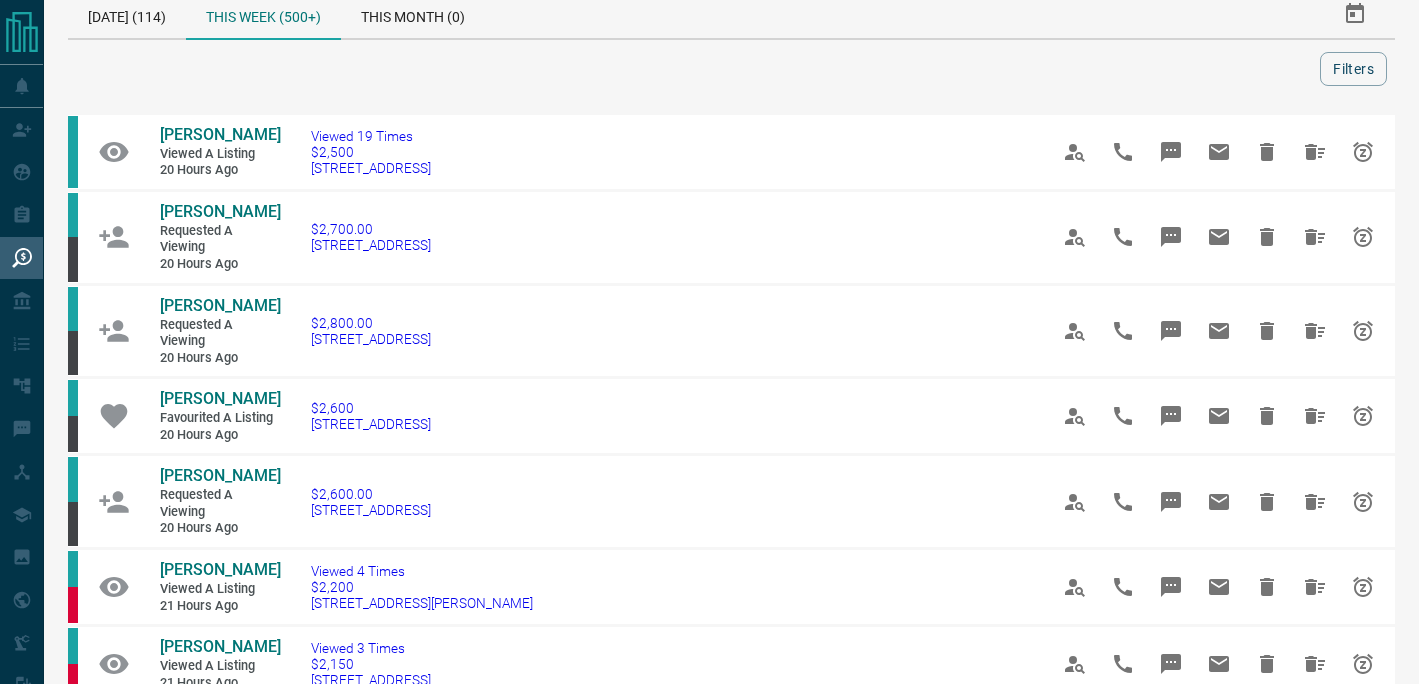 scroll, scrollTop: 0, scrollLeft: 0, axis: both 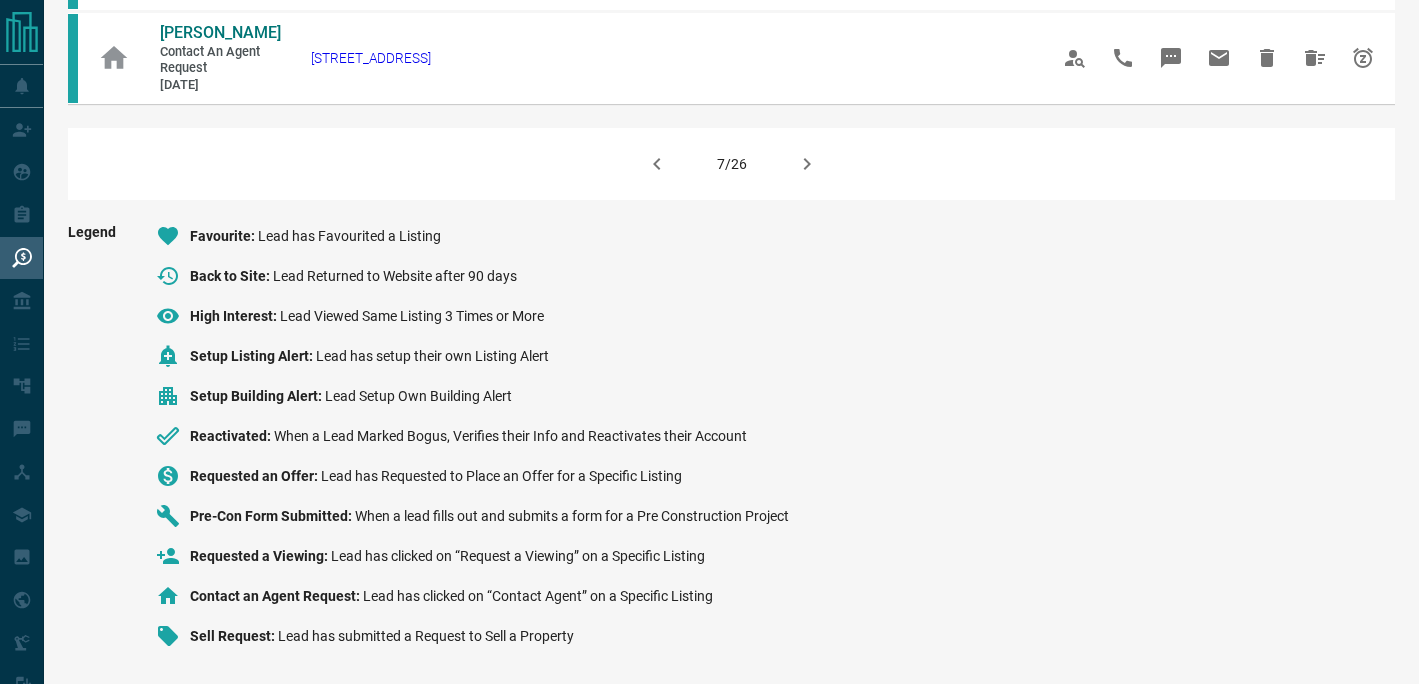 click 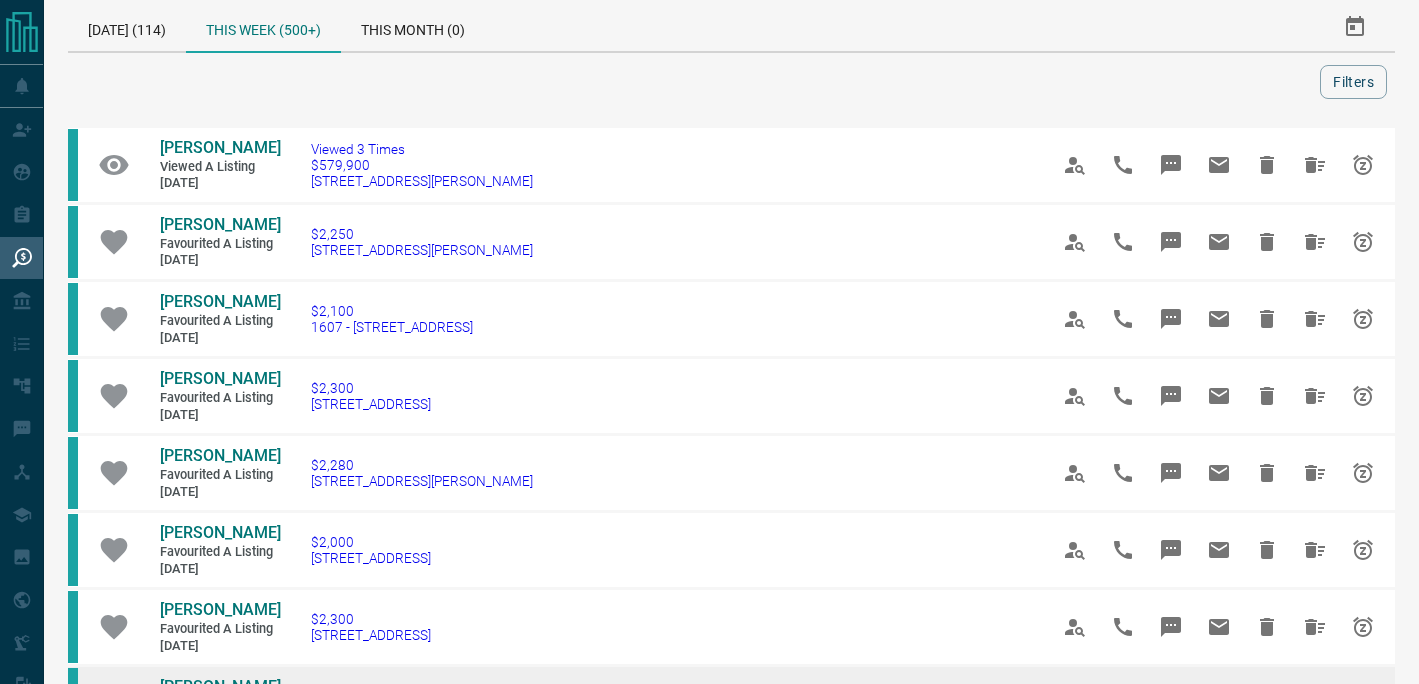 scroll, scrollTop: 0, scrollLeft: 0, axis: both 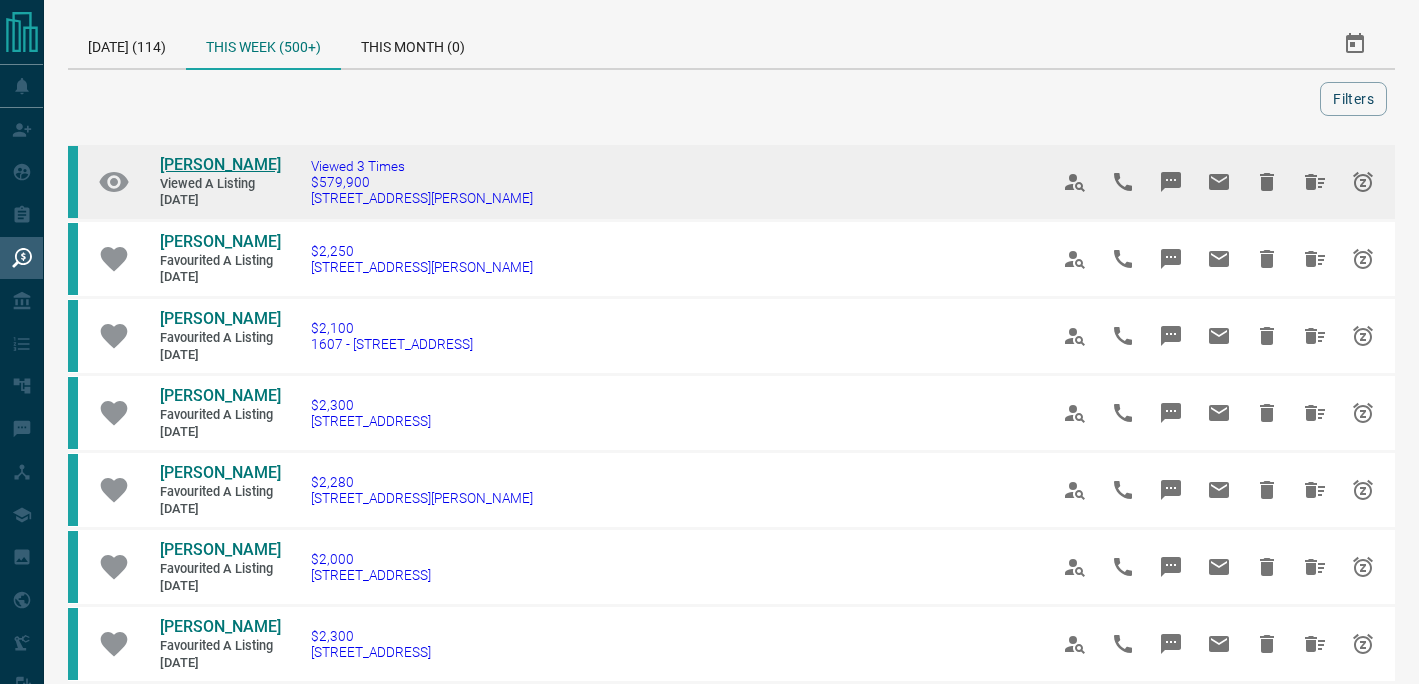 click on "[PERSON_NAME]" at bounding box center (220, 164) 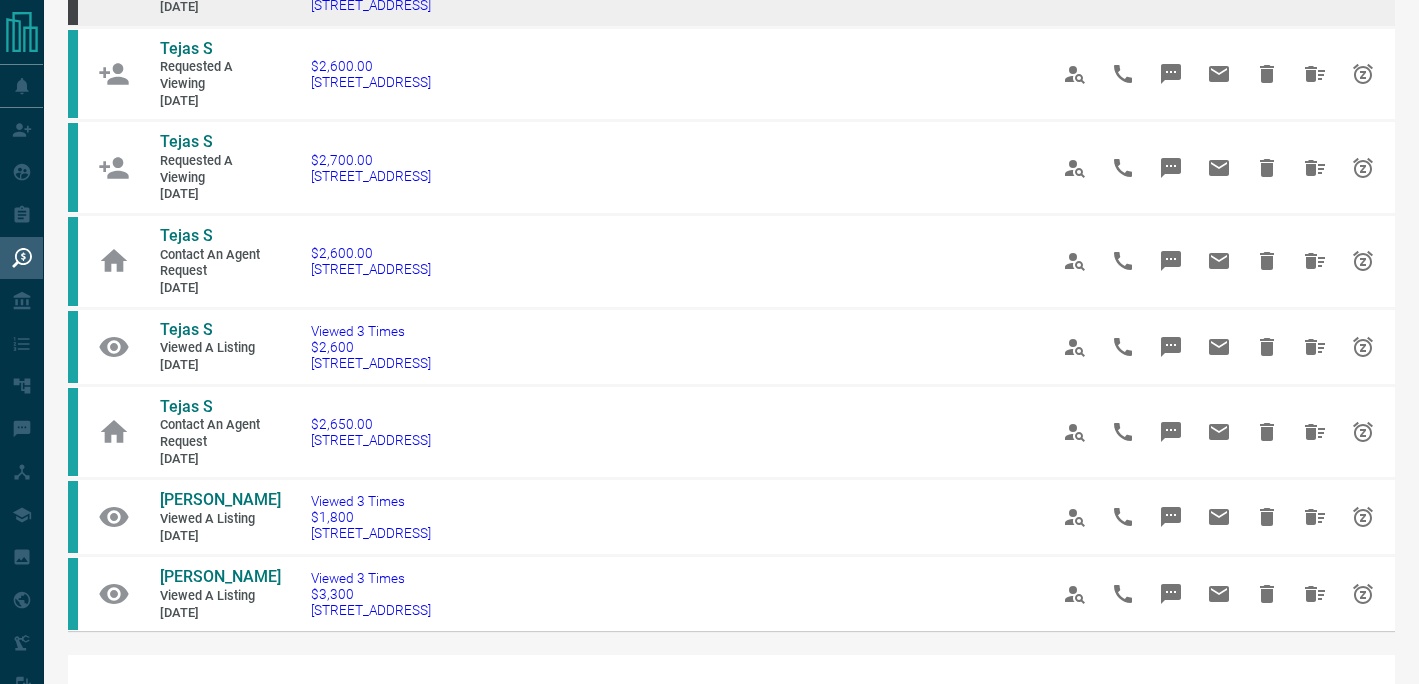 scroll, scrollTop: 1316, scrollLeft: 0, axis: vertical 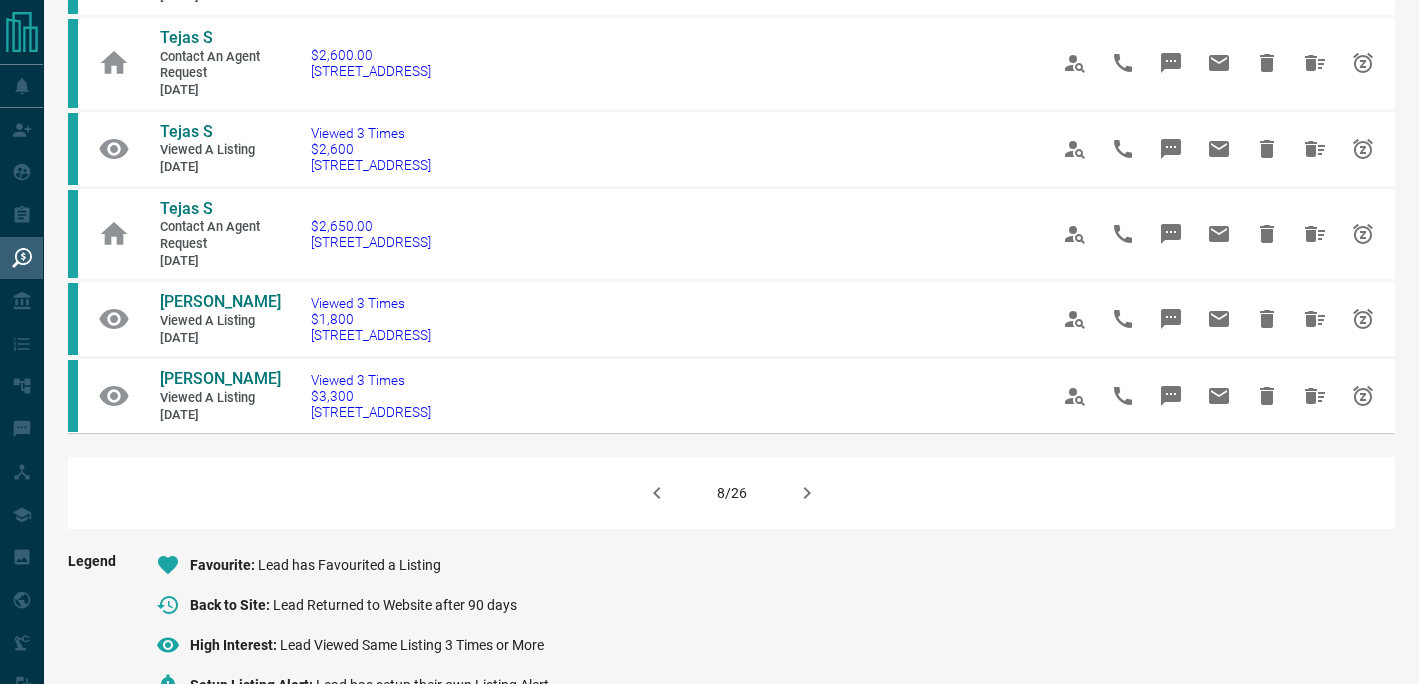 click at bounding box center (807, 493) 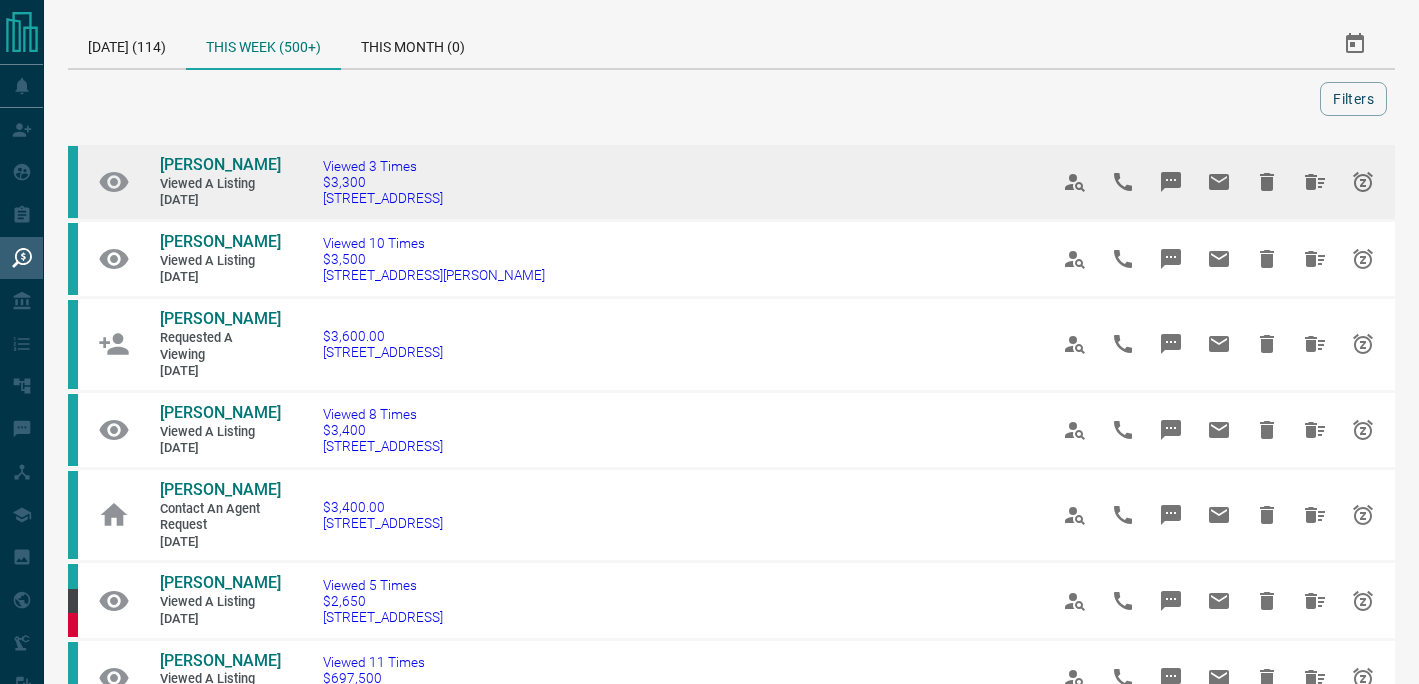 scroll, scrollTop: 0, scrollLeft: 0, axis: both 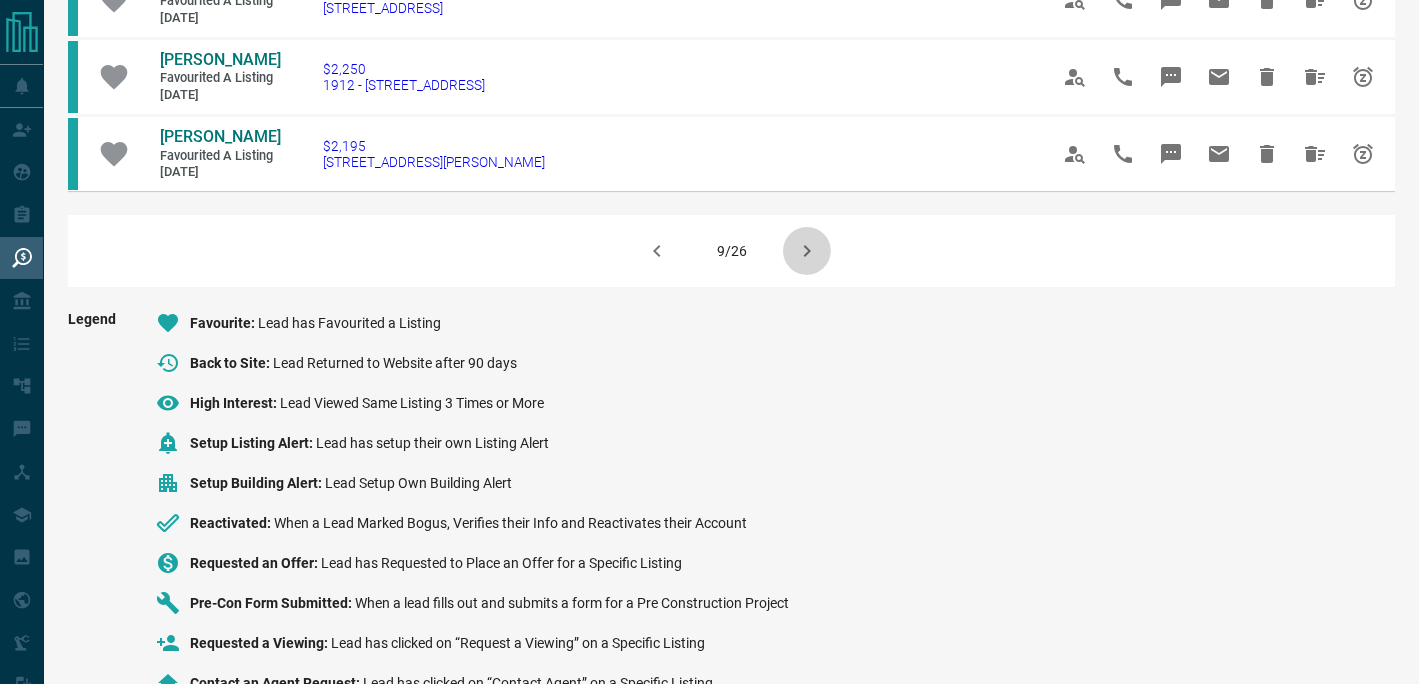 click 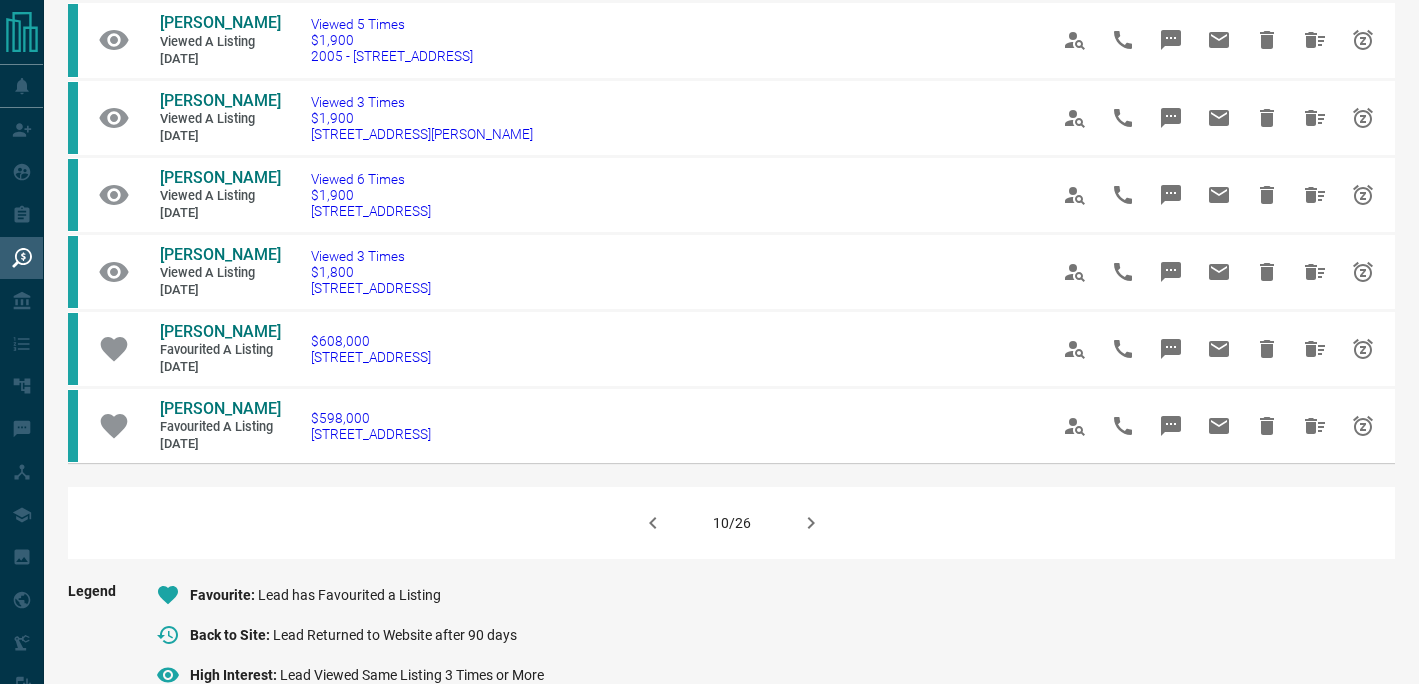 scroll, scrollTop: 1201, scrollLeft: 0, axis: vertical 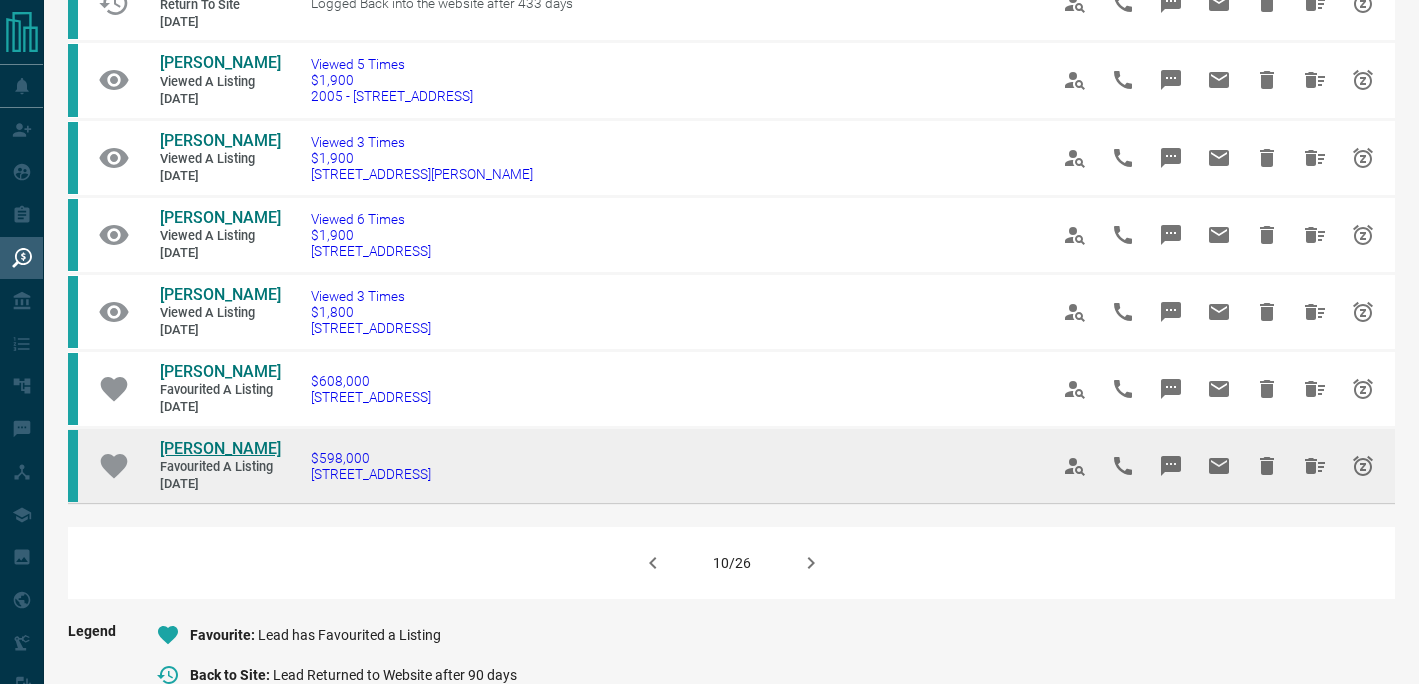 click on "[PERSON_NAME]" at bounding box center (220, 448) 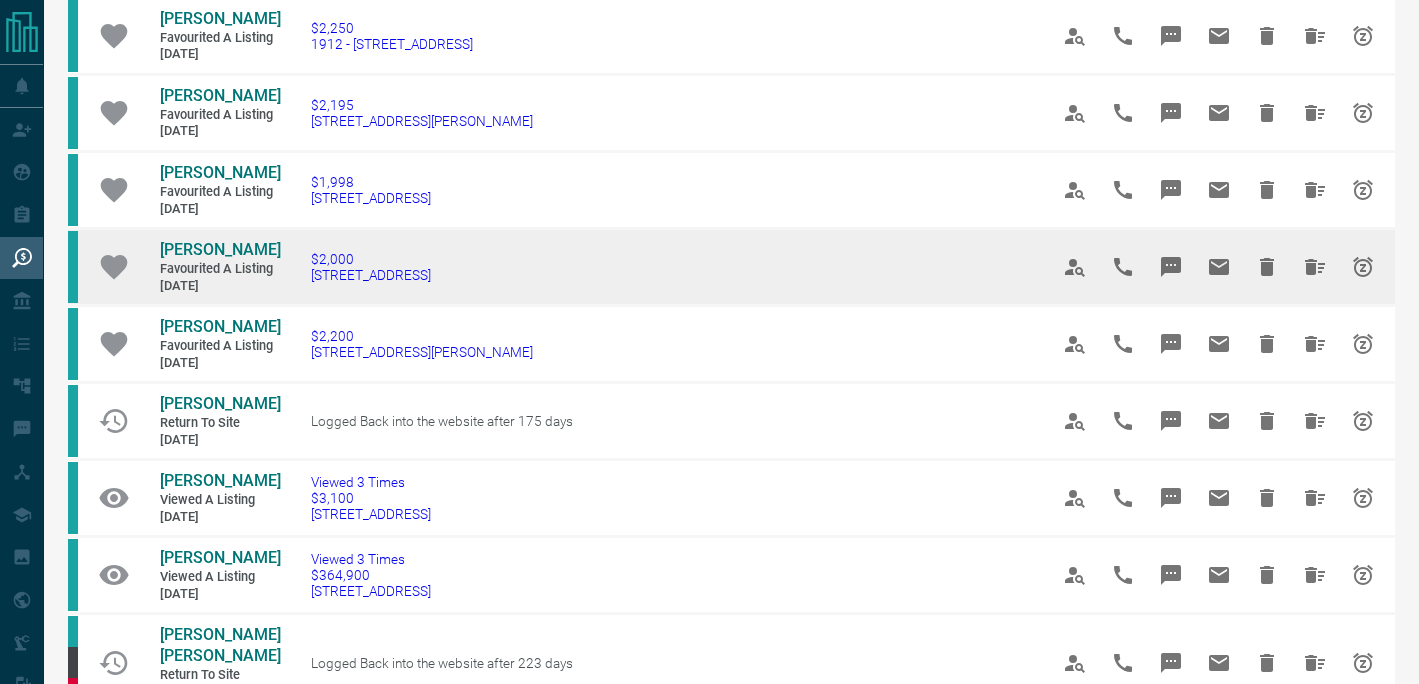 scroll, scrollTop: 144, scrollLeft: 0, axis: vertical 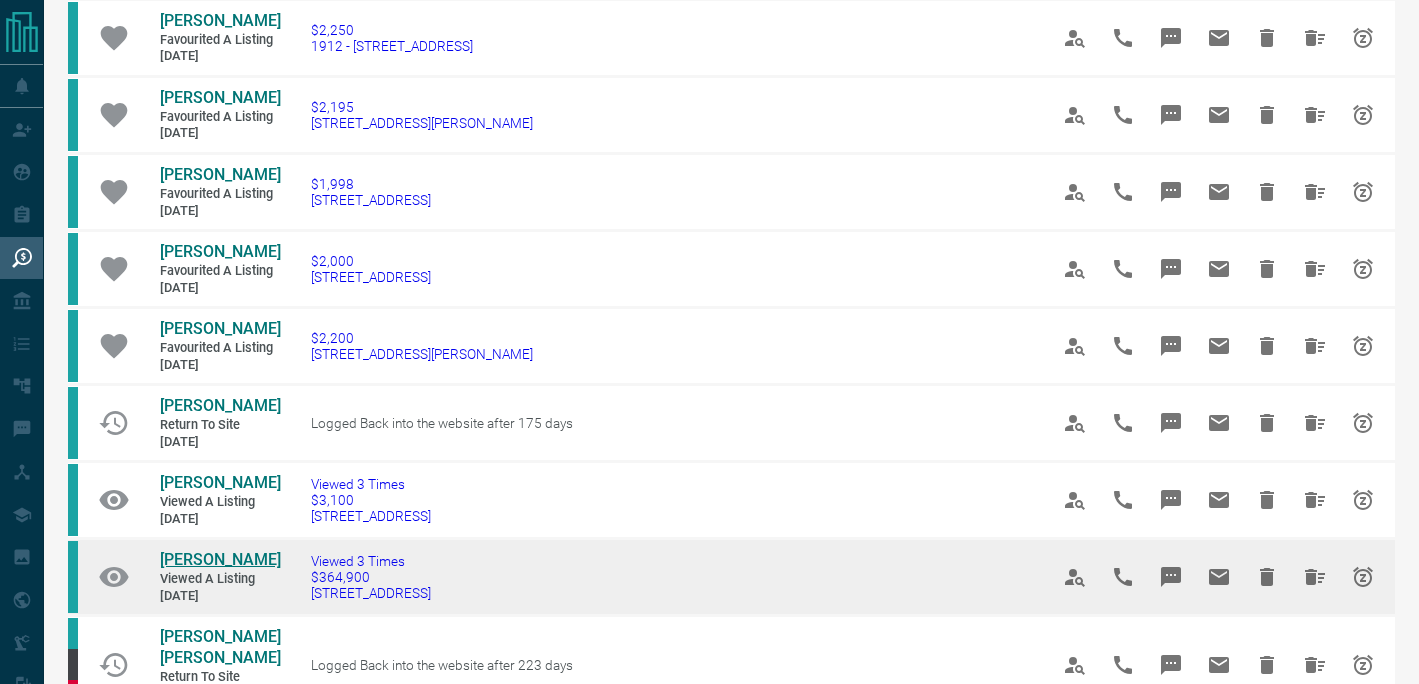 click on "[PERSON_NAME]" at bounding box center (220, 559) 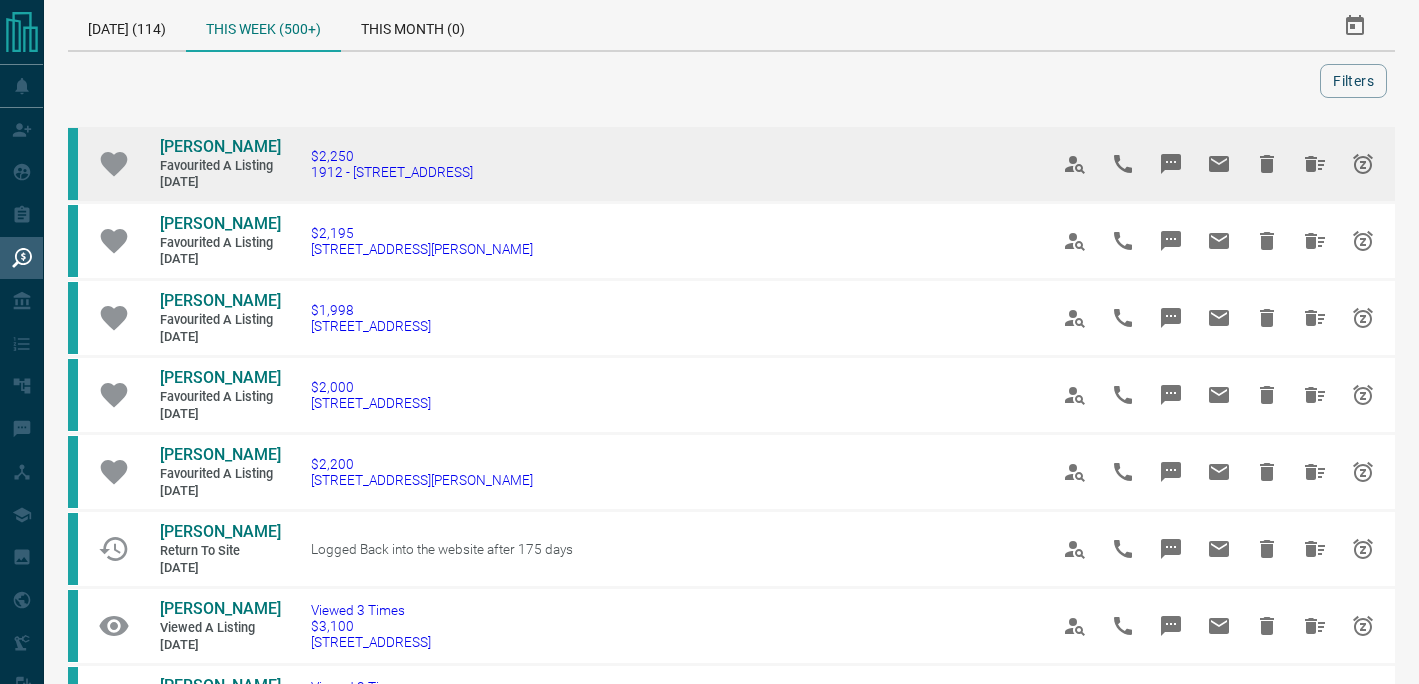 scroll, scrollTop: 0, scrollLeft: 0, axis: both 